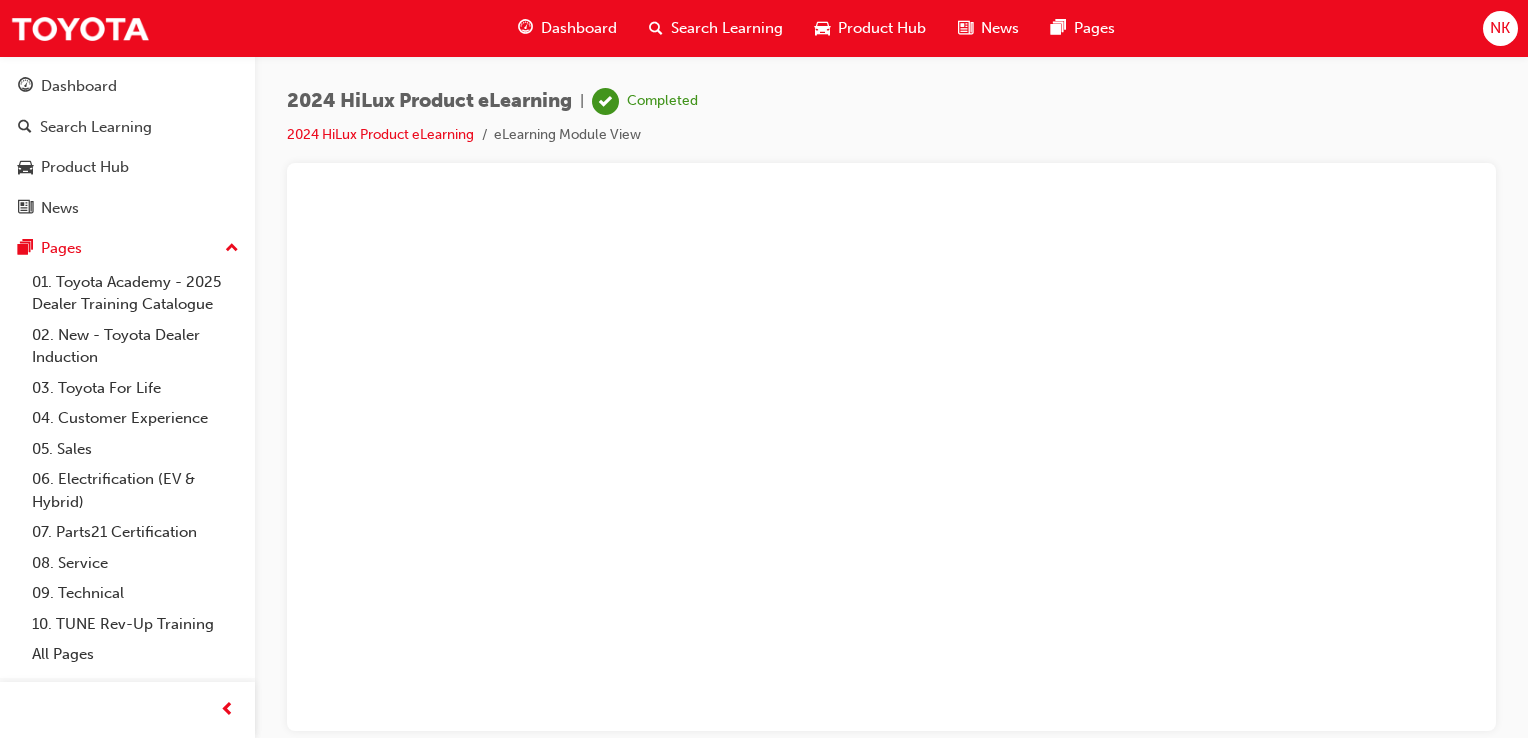scroll, scrollTop: 0, scrollLeft: 0, axis: both 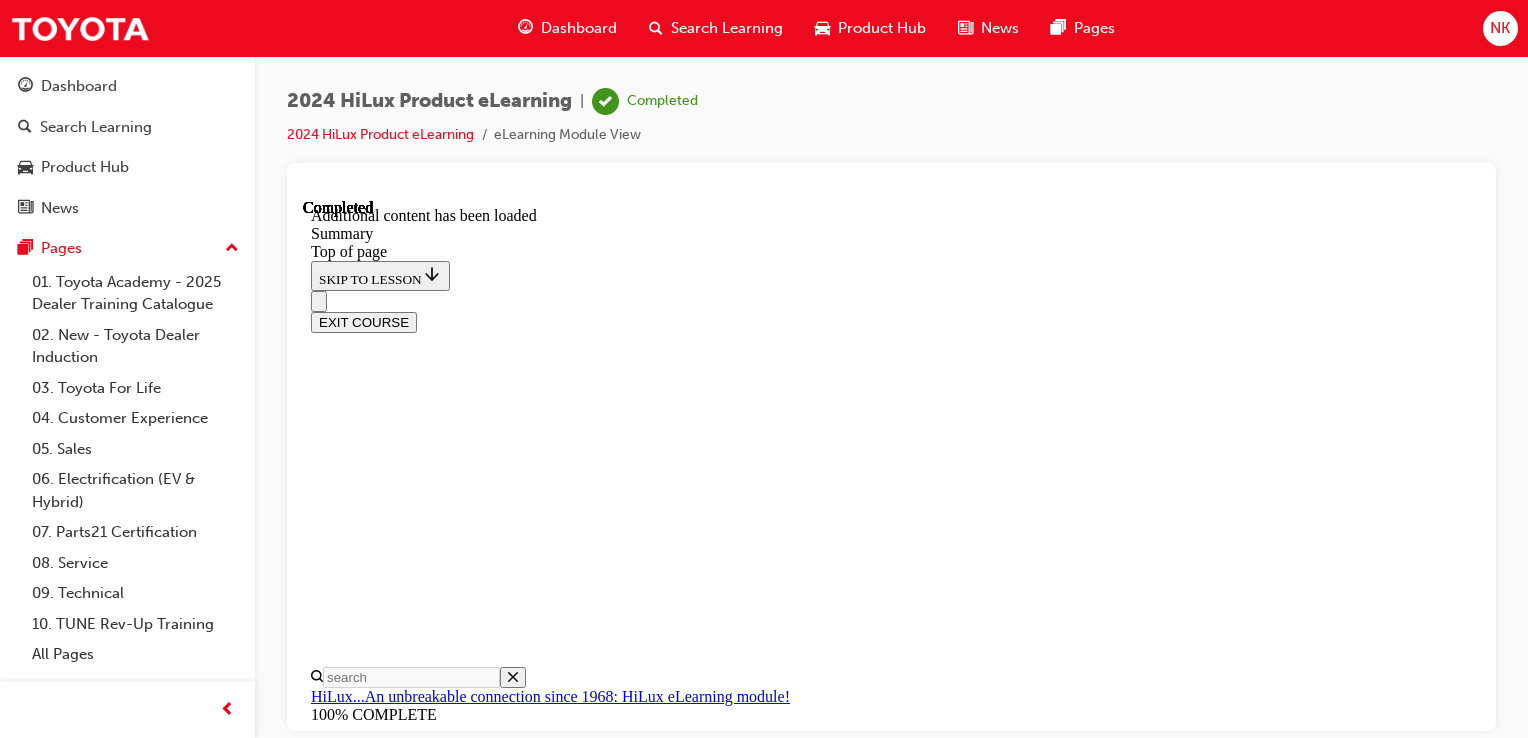 click on "Dashboard" at bounding box center (579, 28) 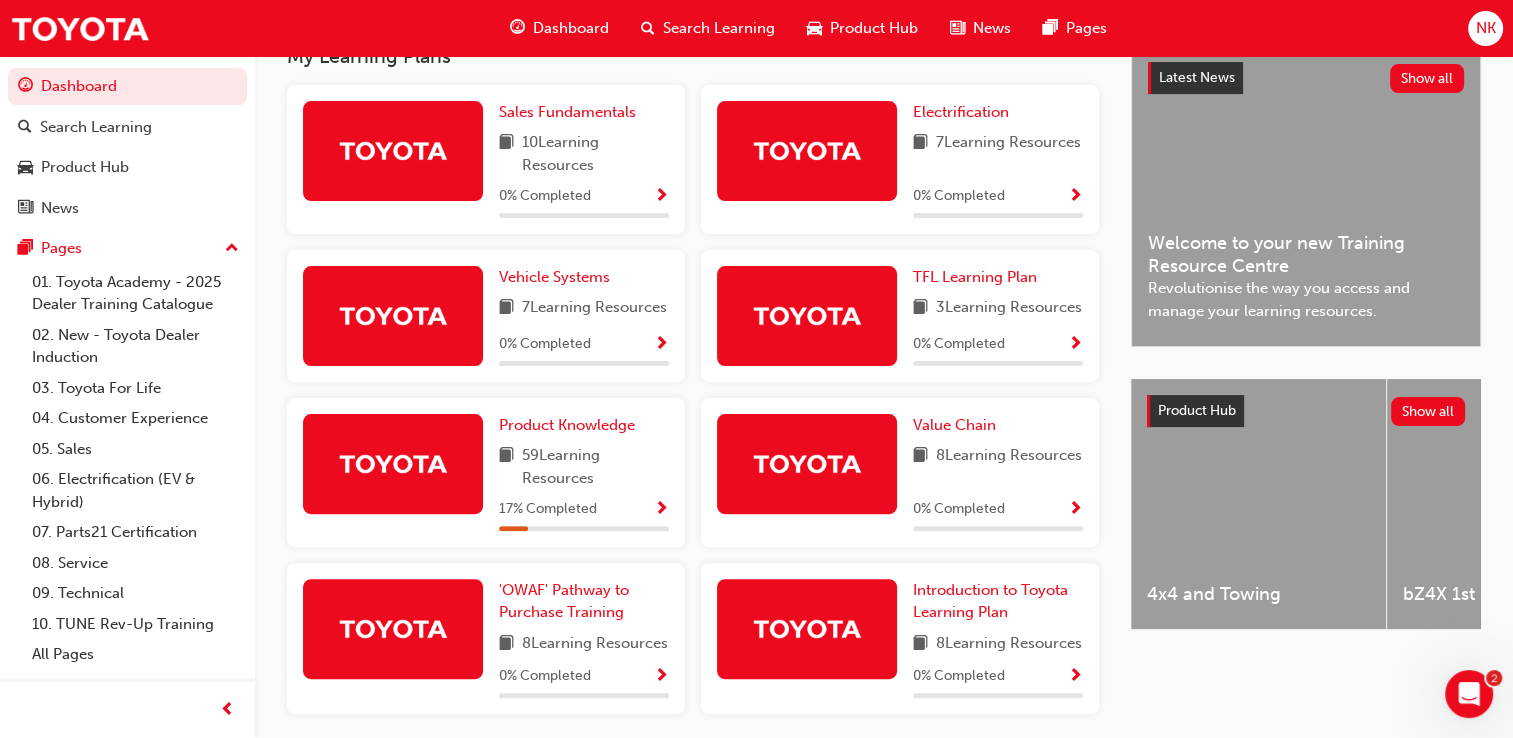 scroll, scrollTop: 541, scrollLeft: 0, axis: vertical 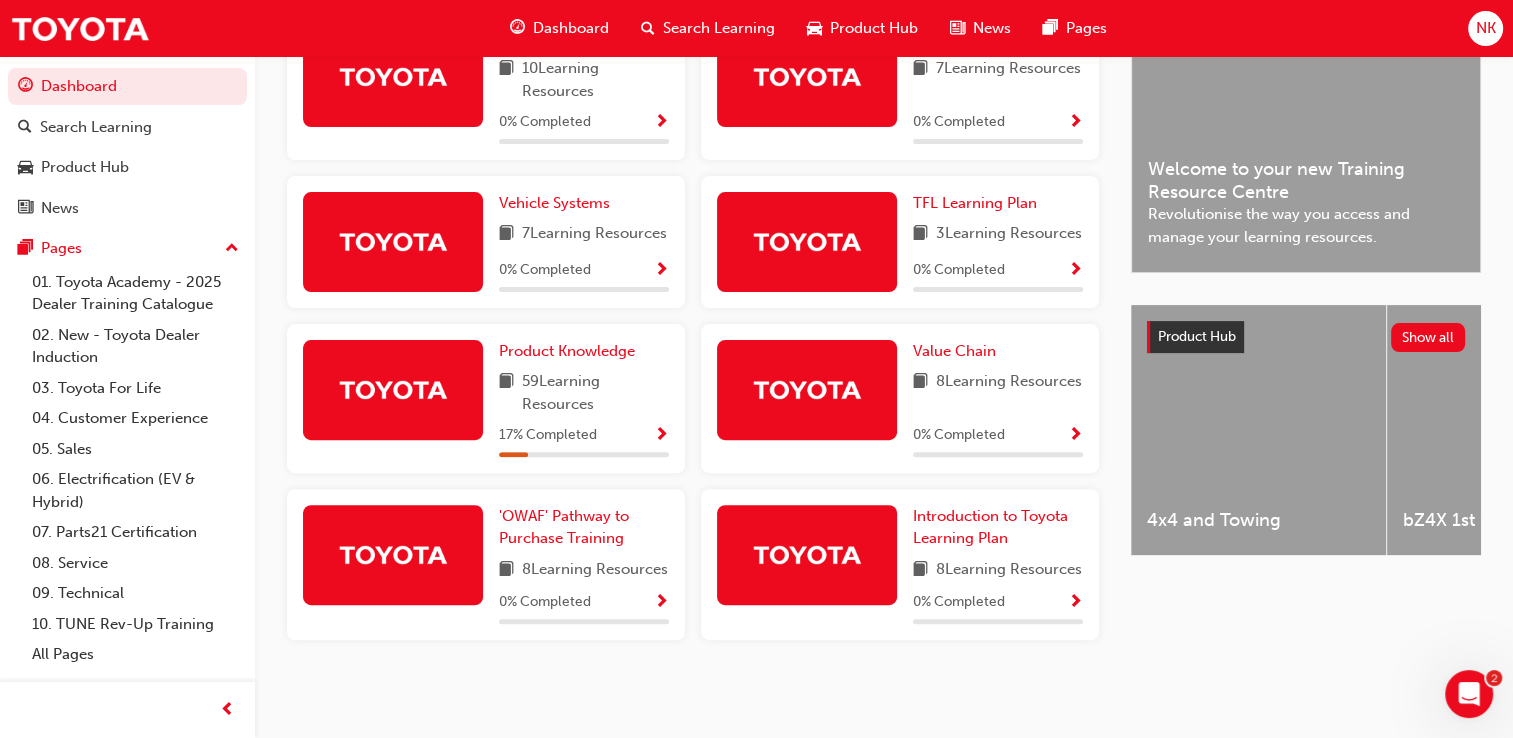click at bounding box center (661, 436) 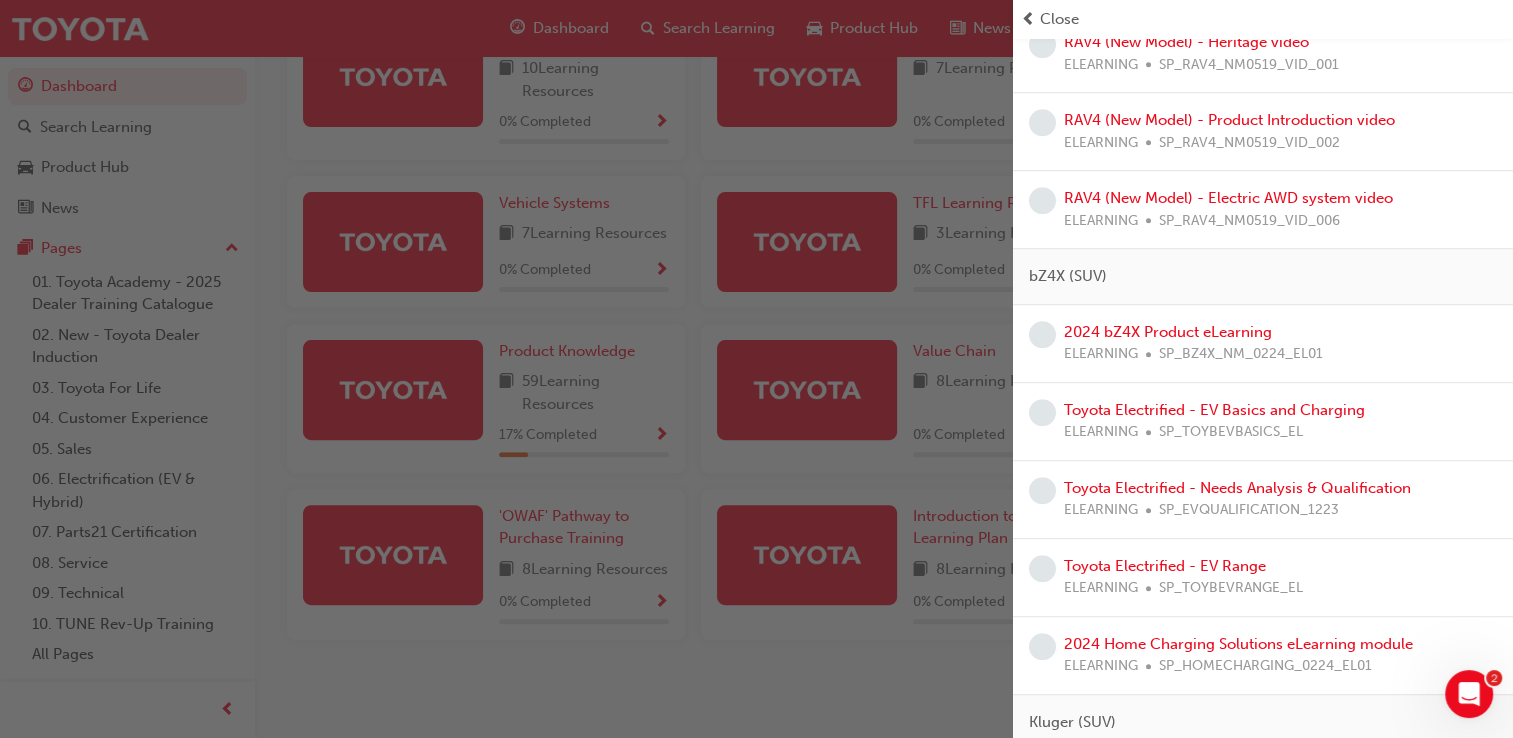 scroll, scrollTop: 1204, scrollLeft: 0, axis: vertical 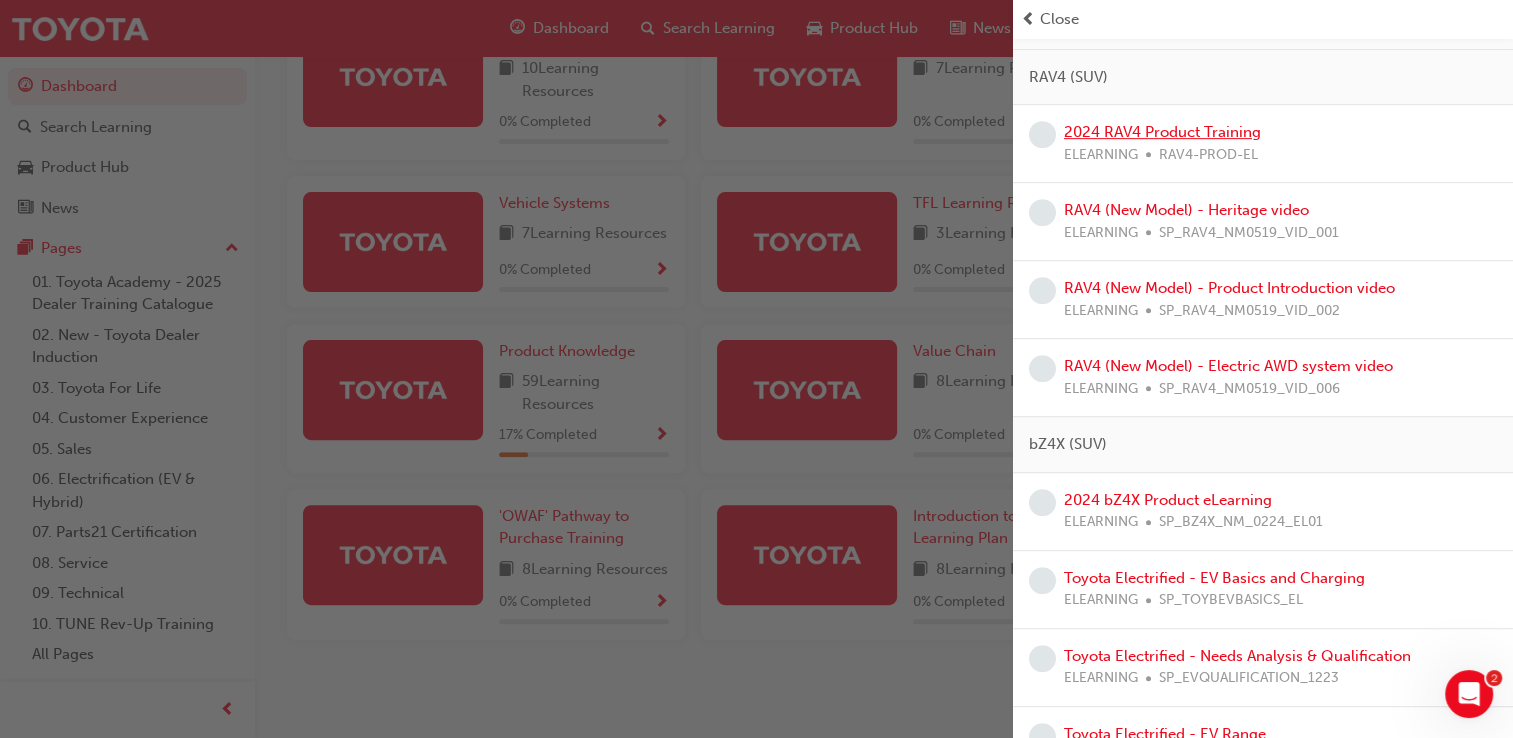 click on "2024 RAV4 Product Training" at bounding box center [1162, 132] 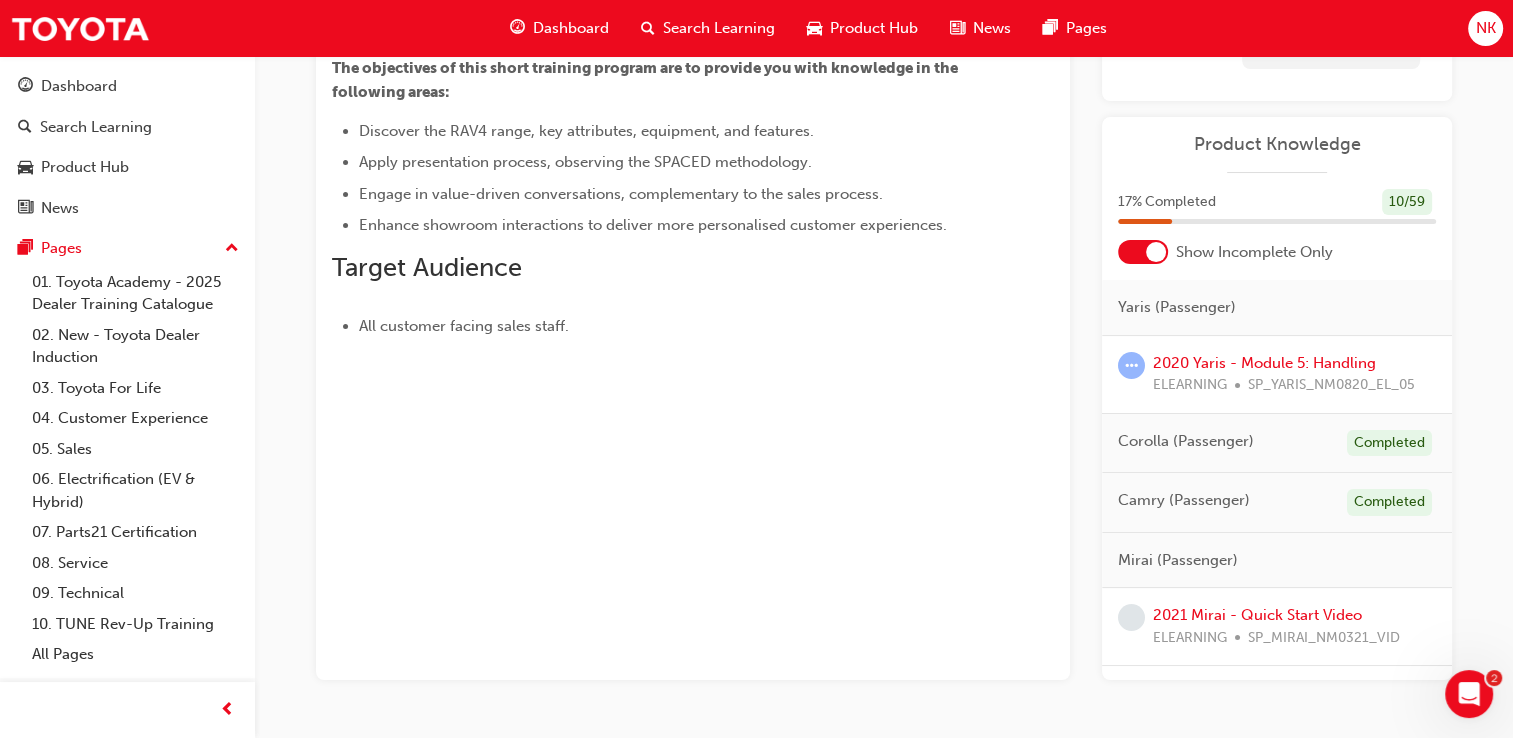 scroll, scrollTop: 273, scrollLeft: 0, axis: vertical 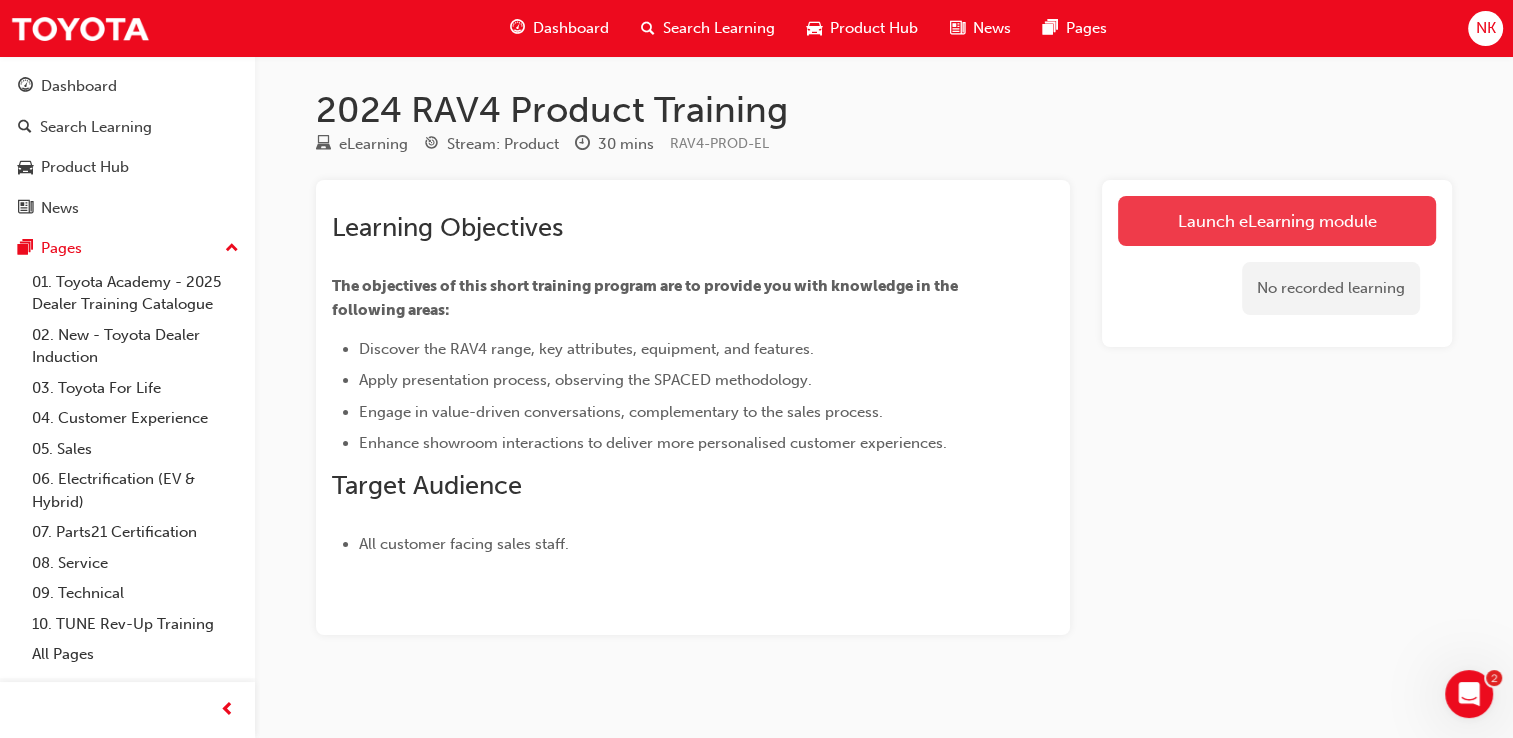 click on "Launch eLearning module" at bounding box center [1277, 221] 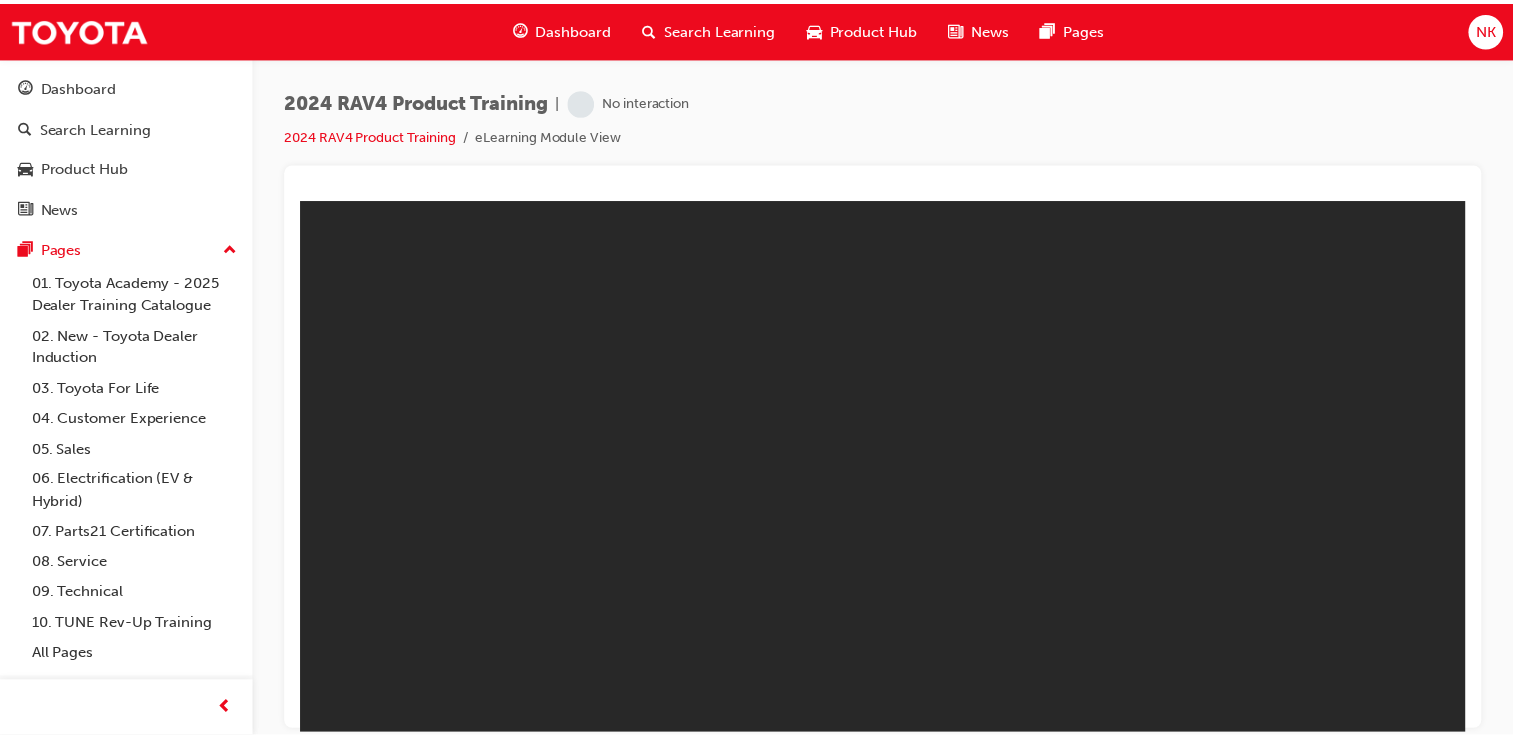 scroll, scrollTop: 0, scrollLeft: 0, axis: both 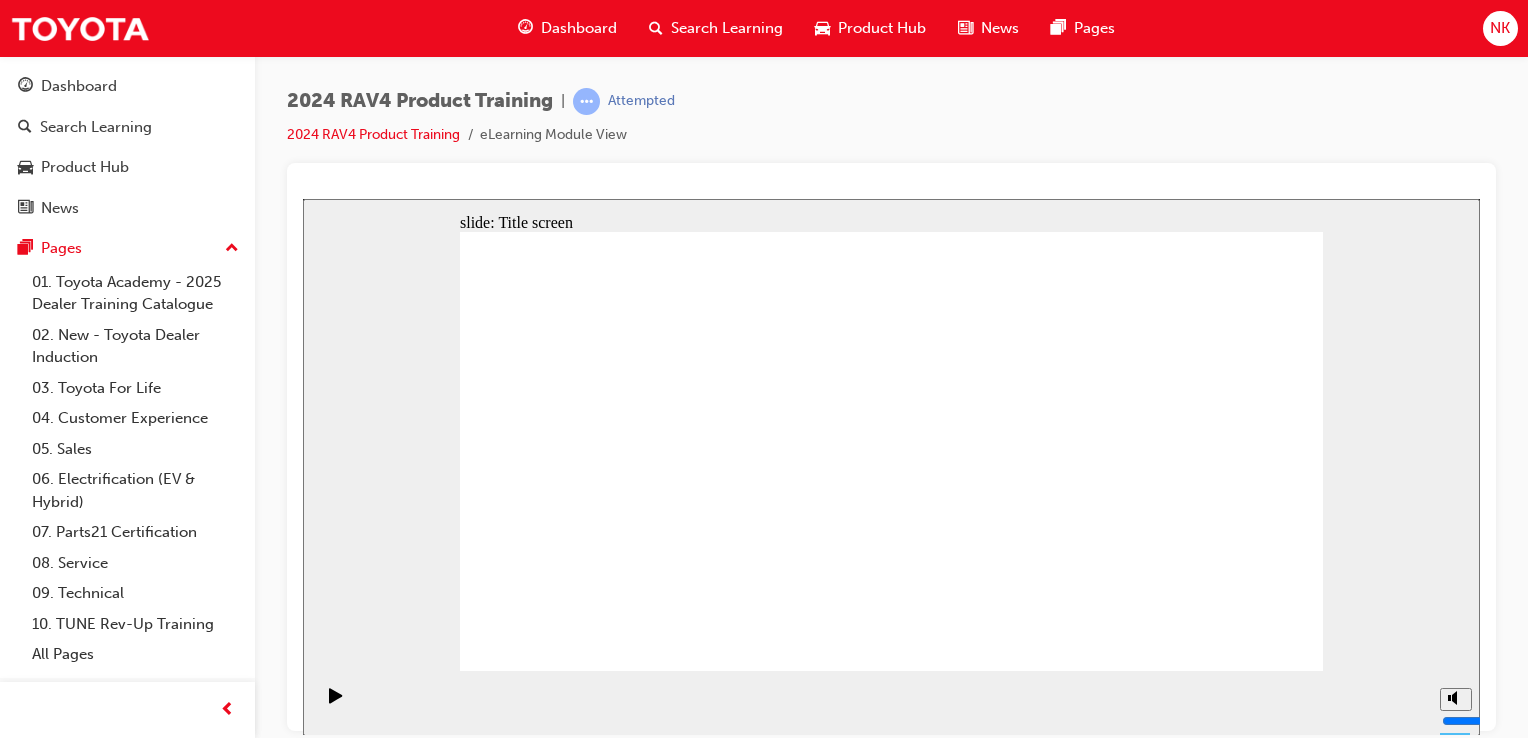 click 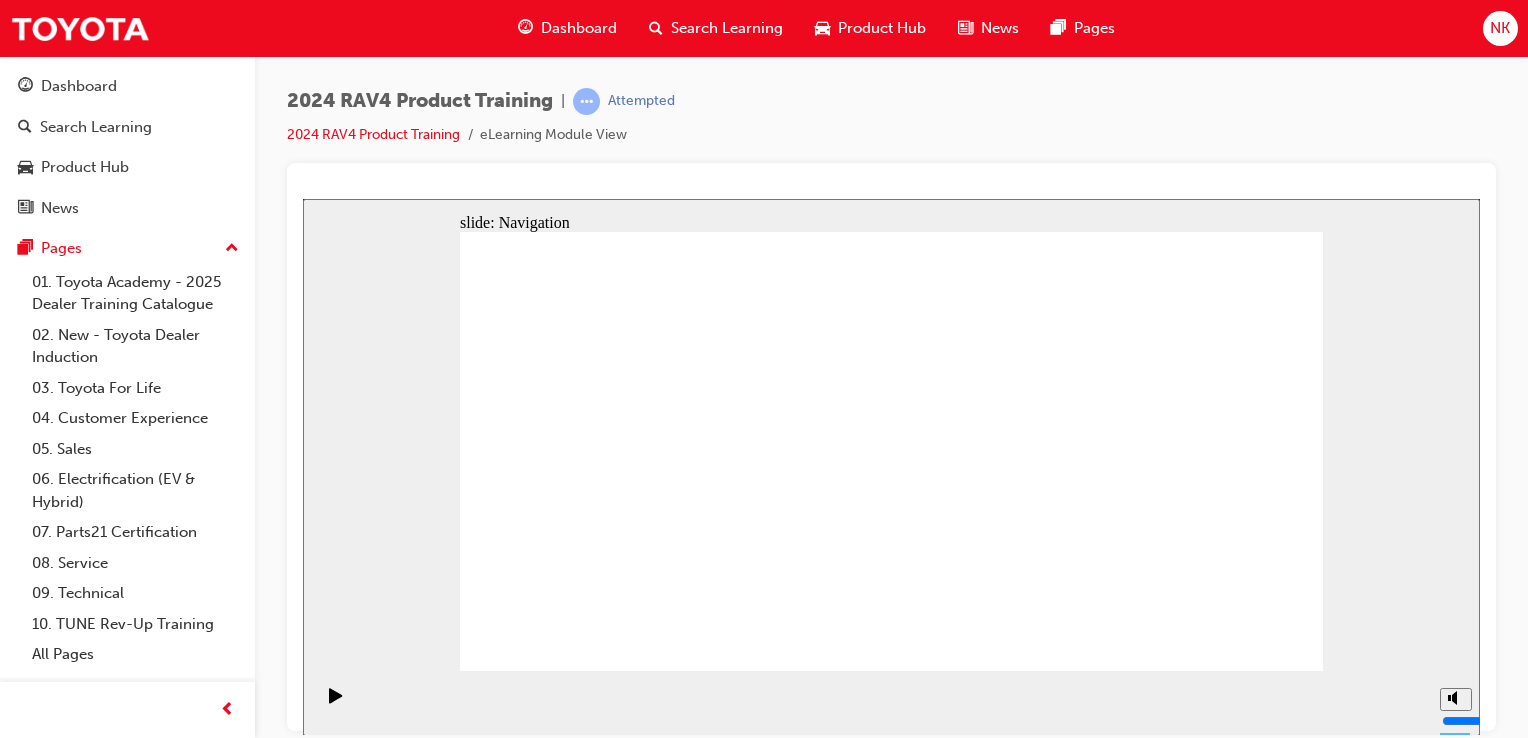 click 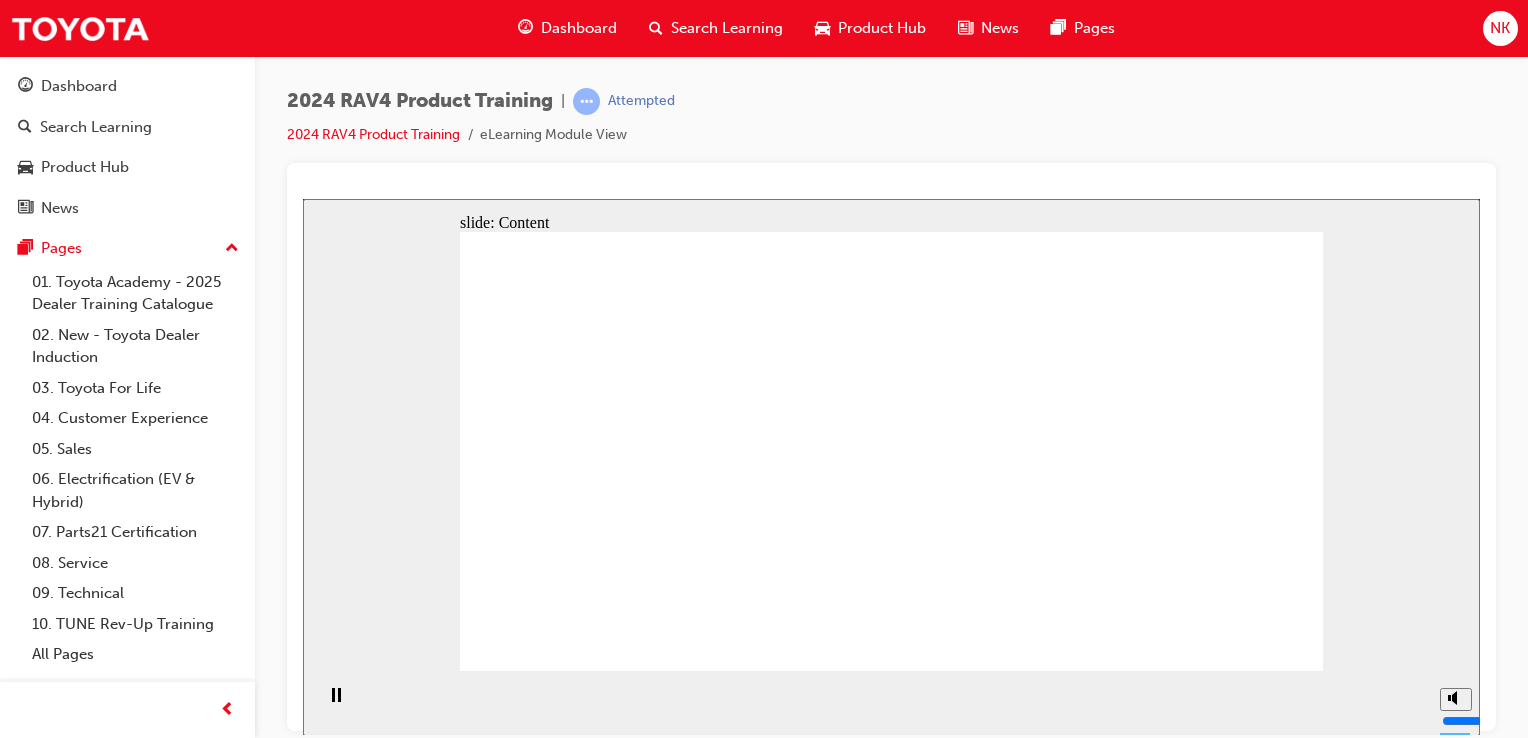 click 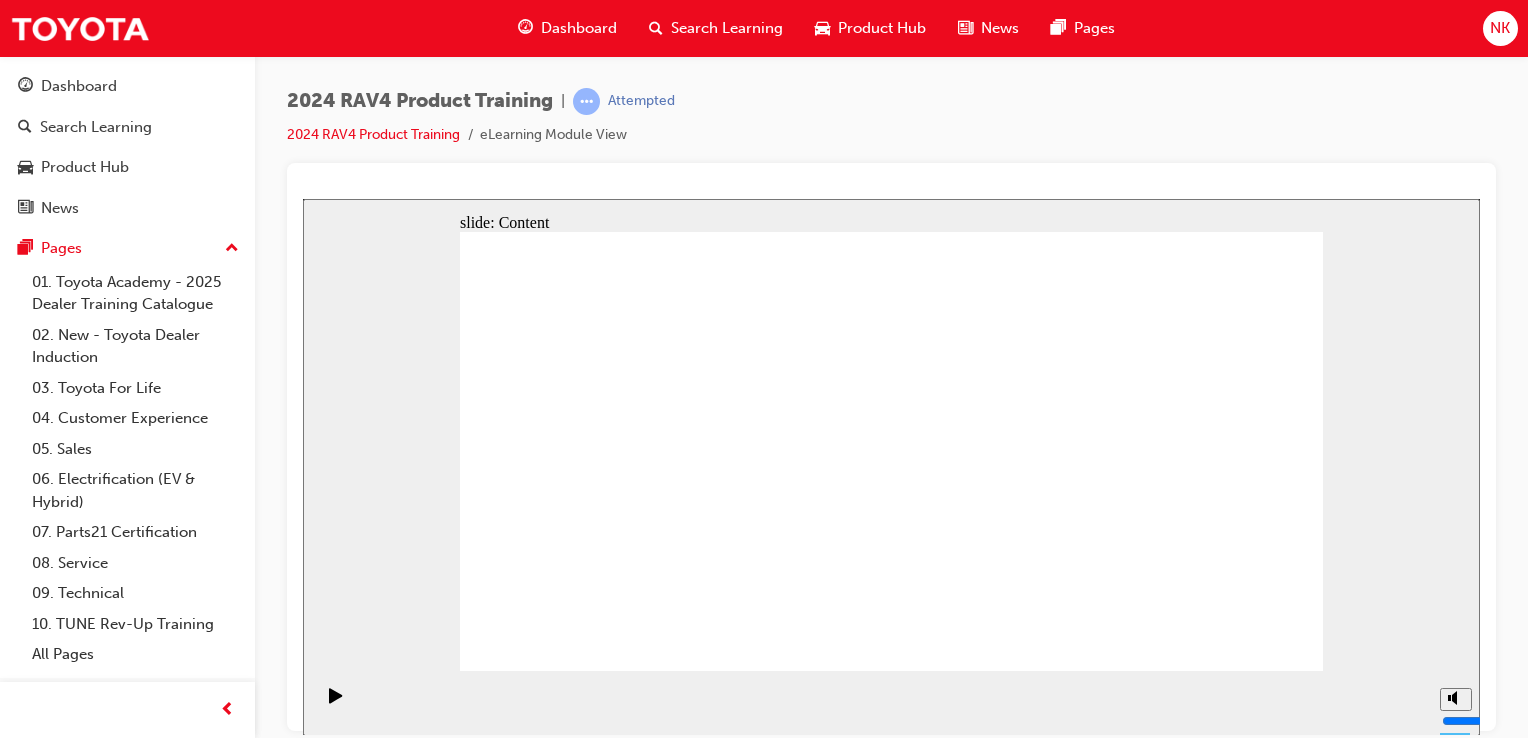 click 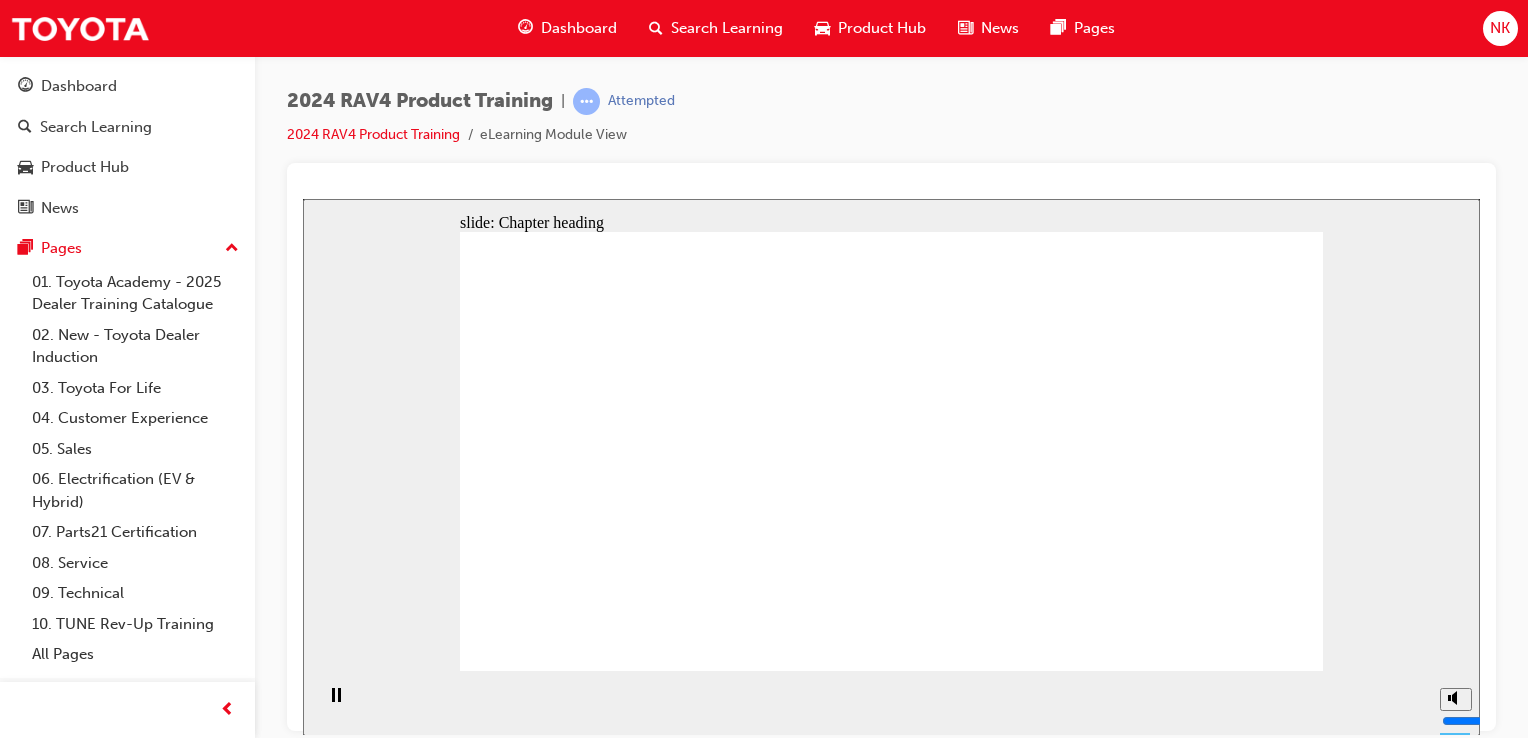 click 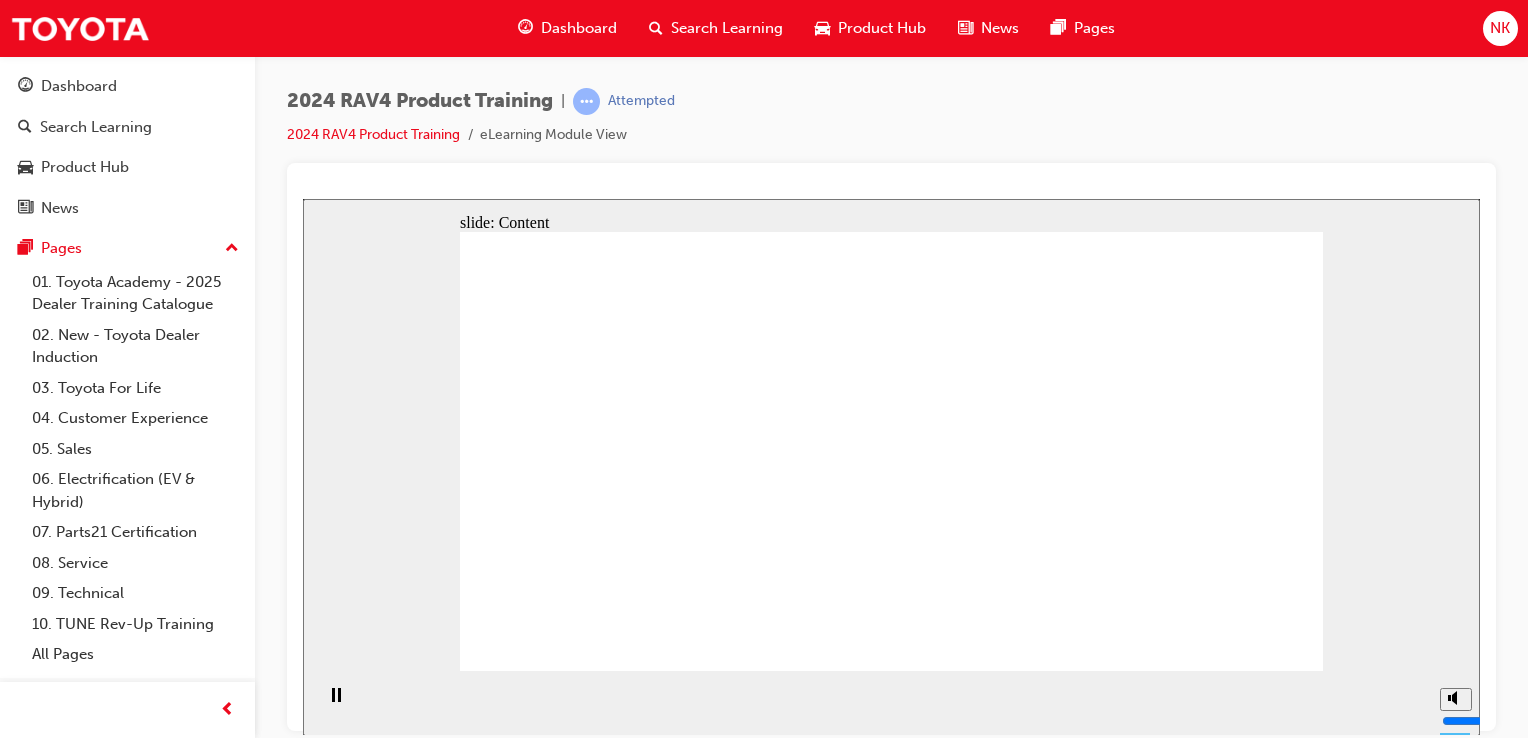 click 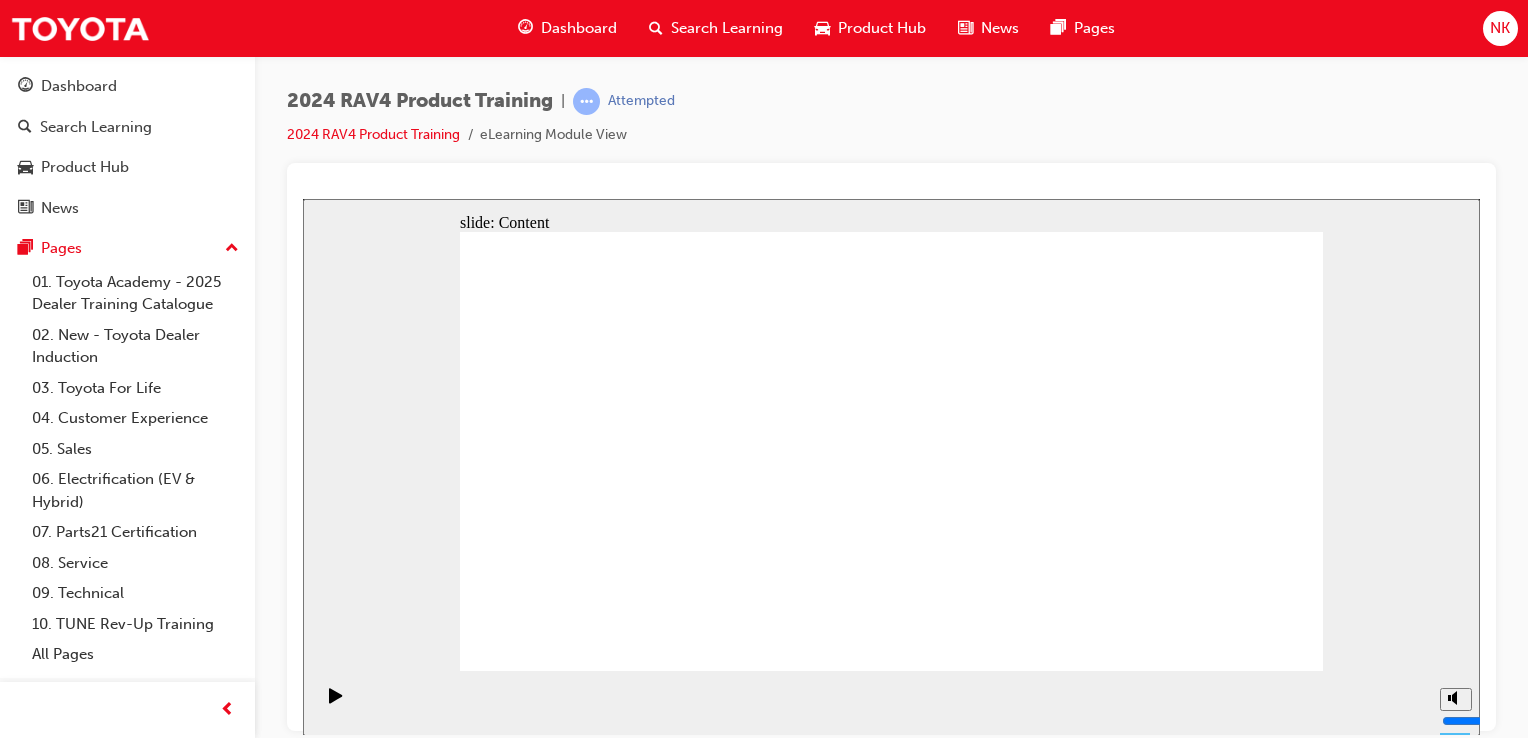 click 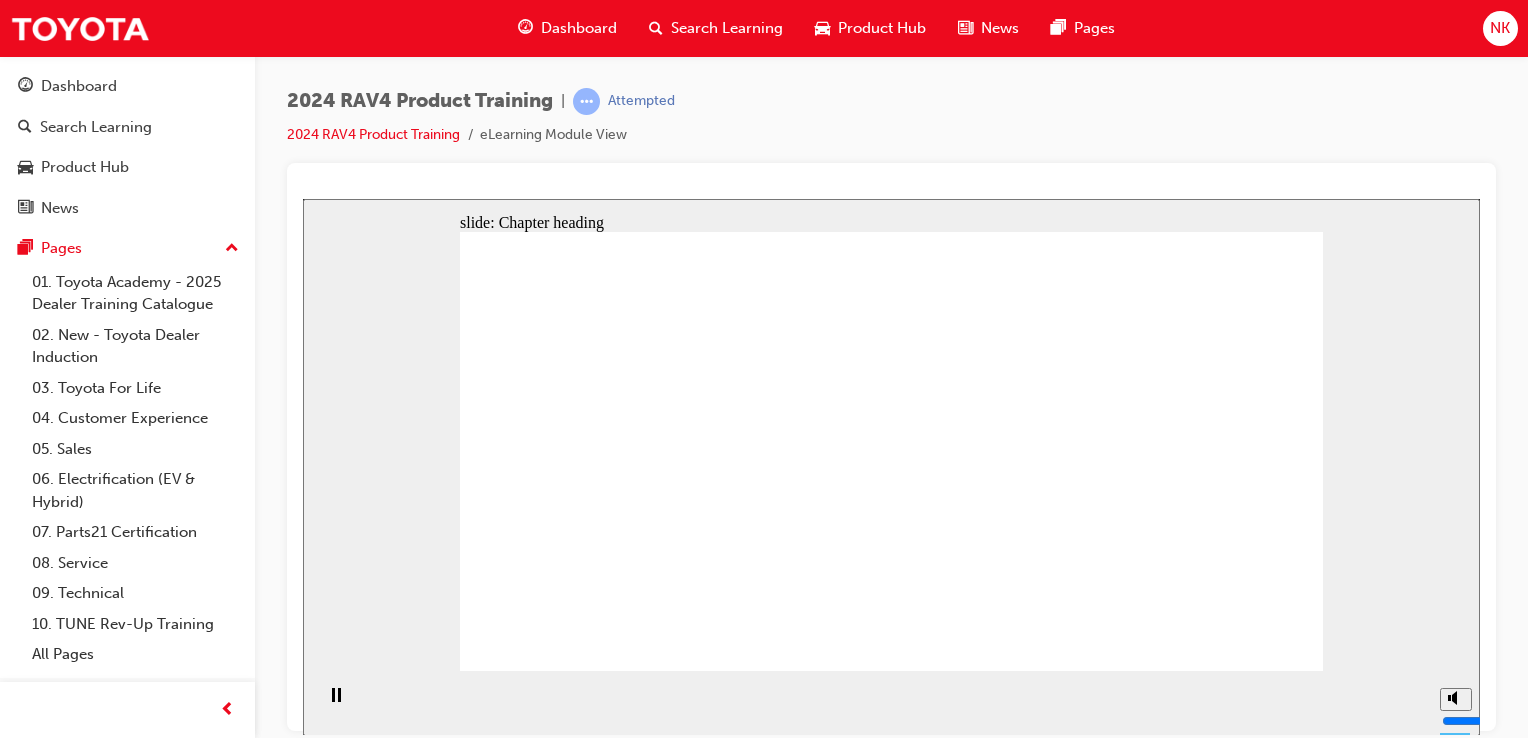 click 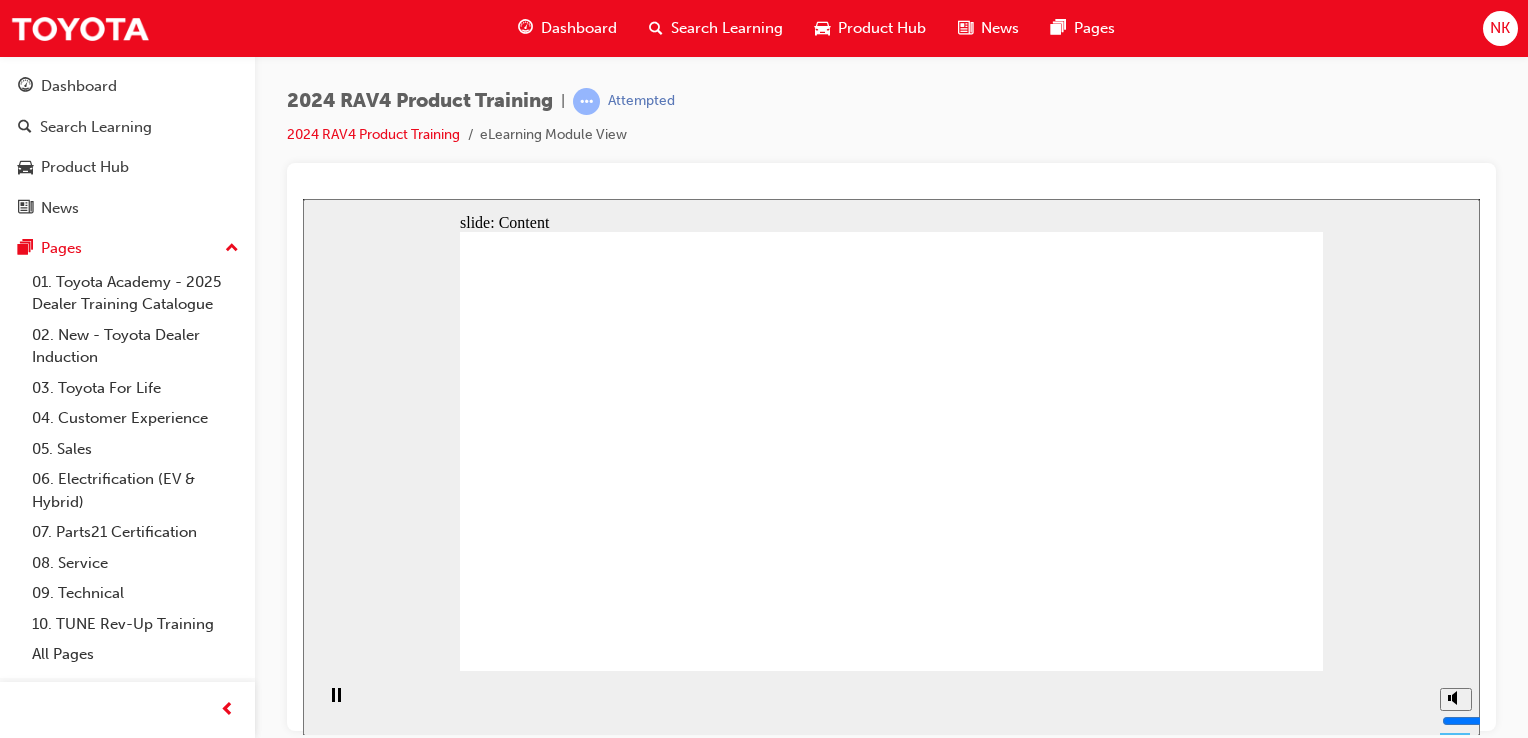 click 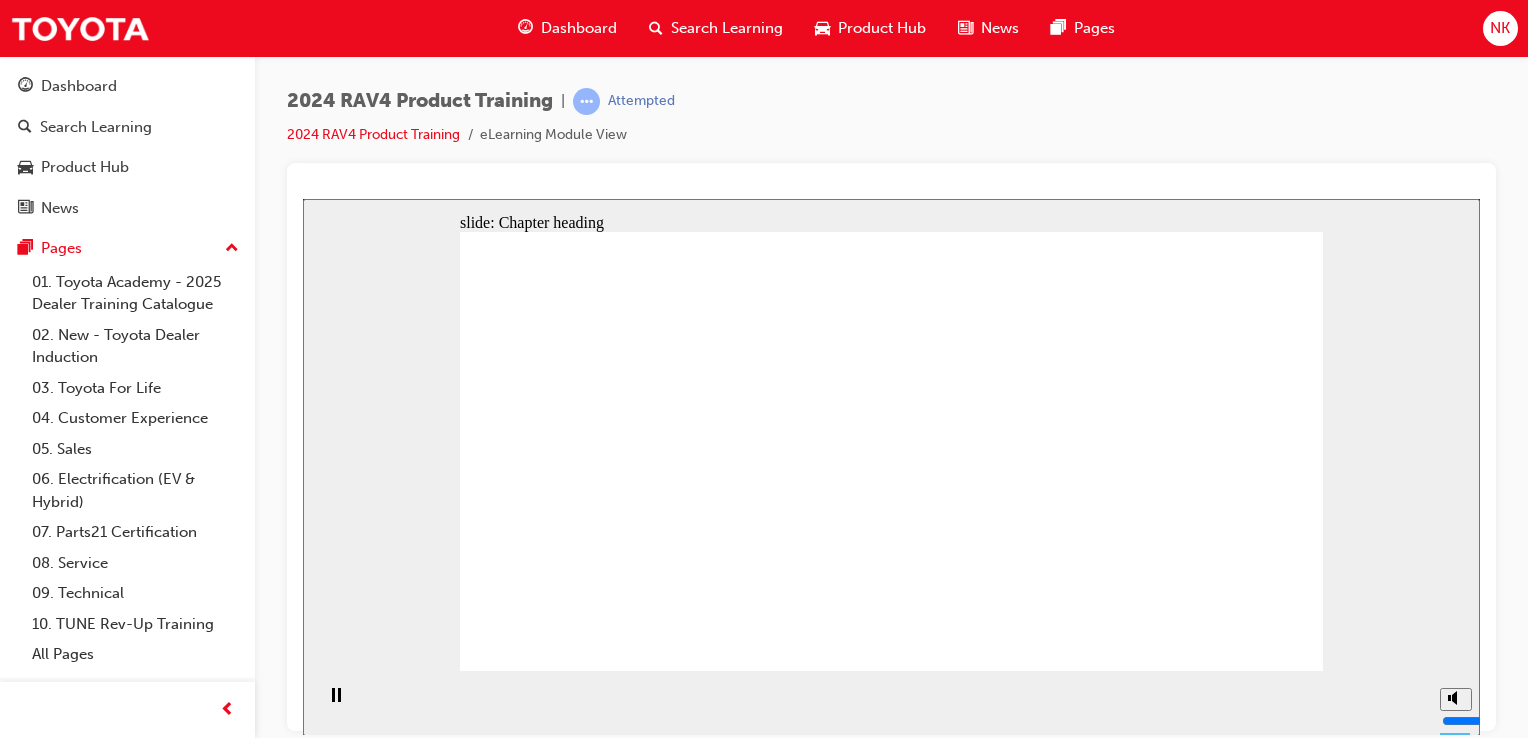 click 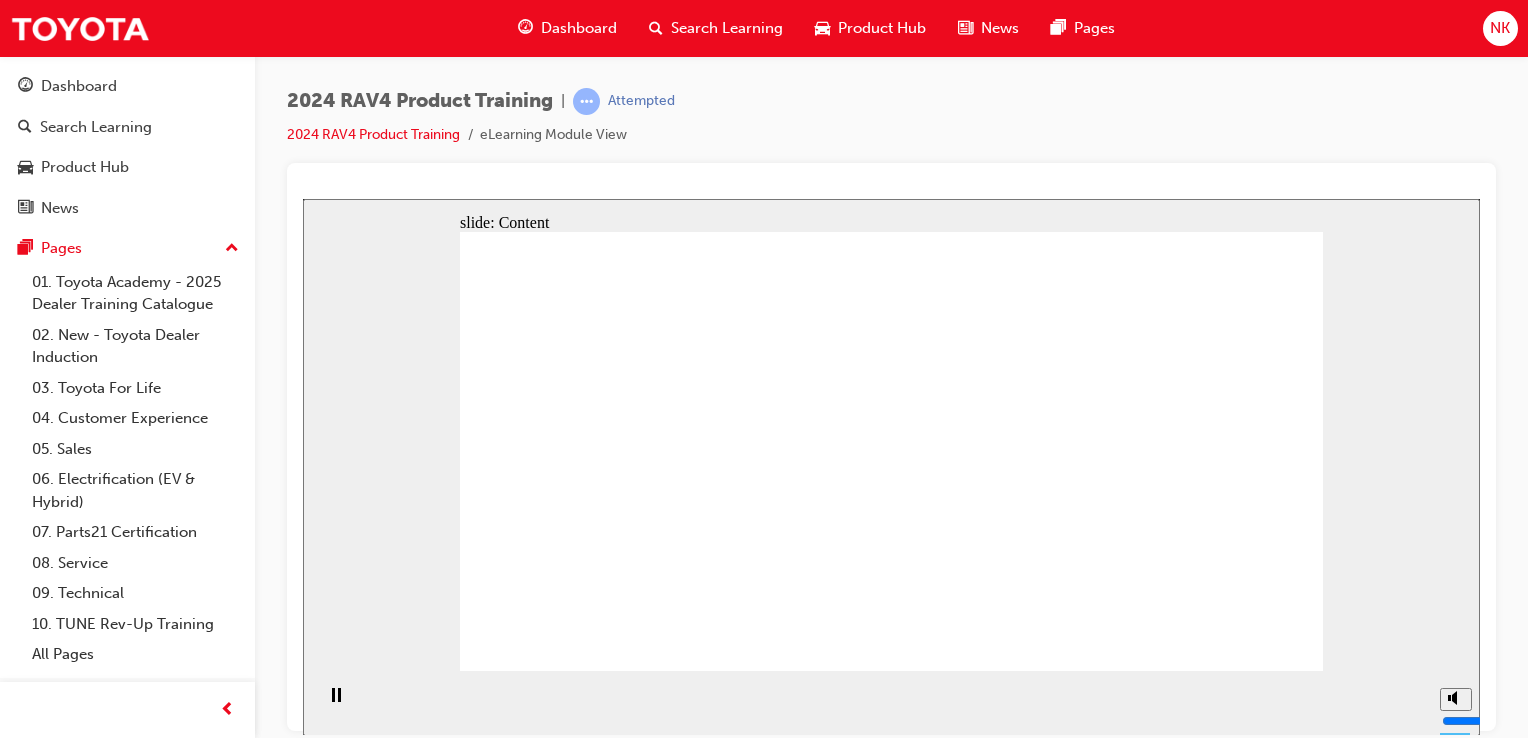 click 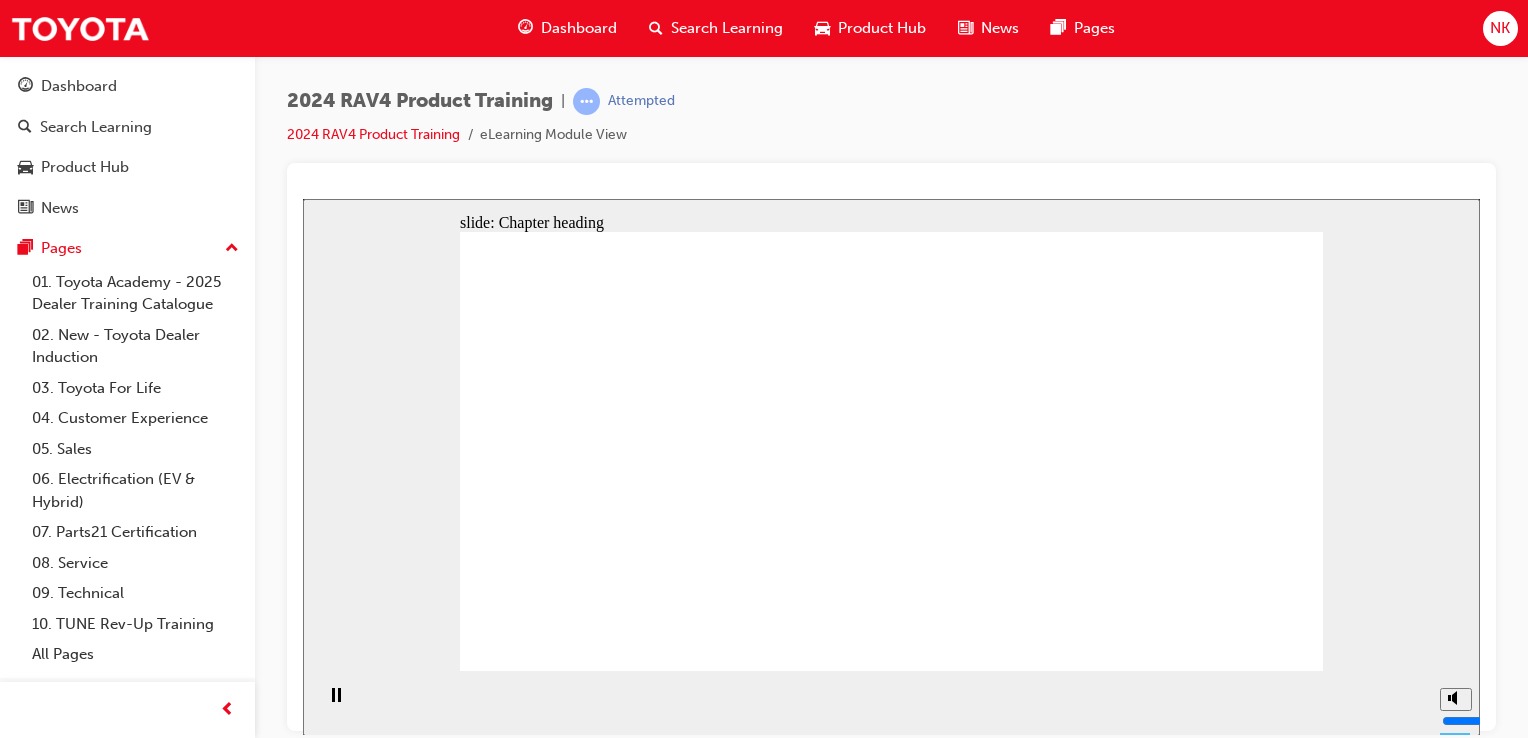 click 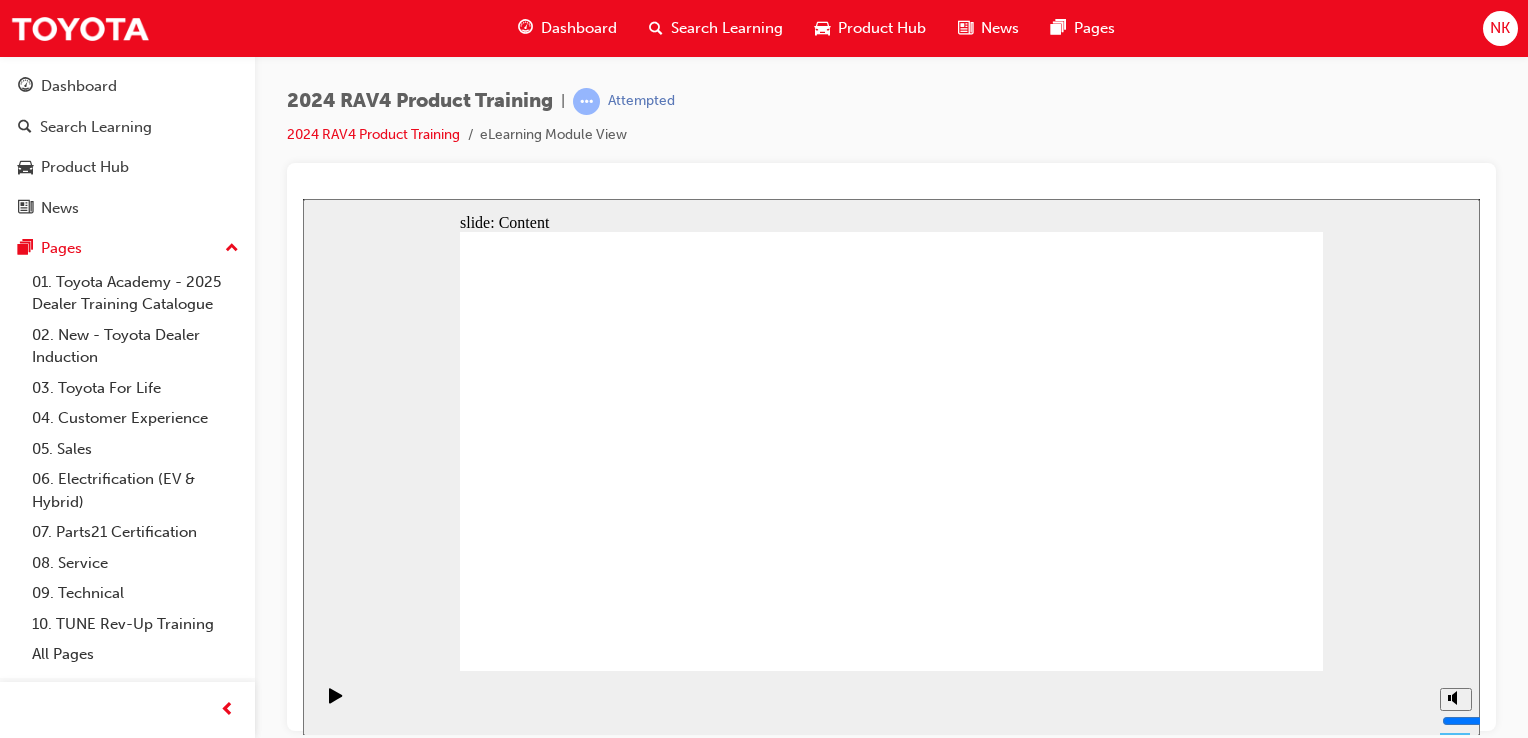click 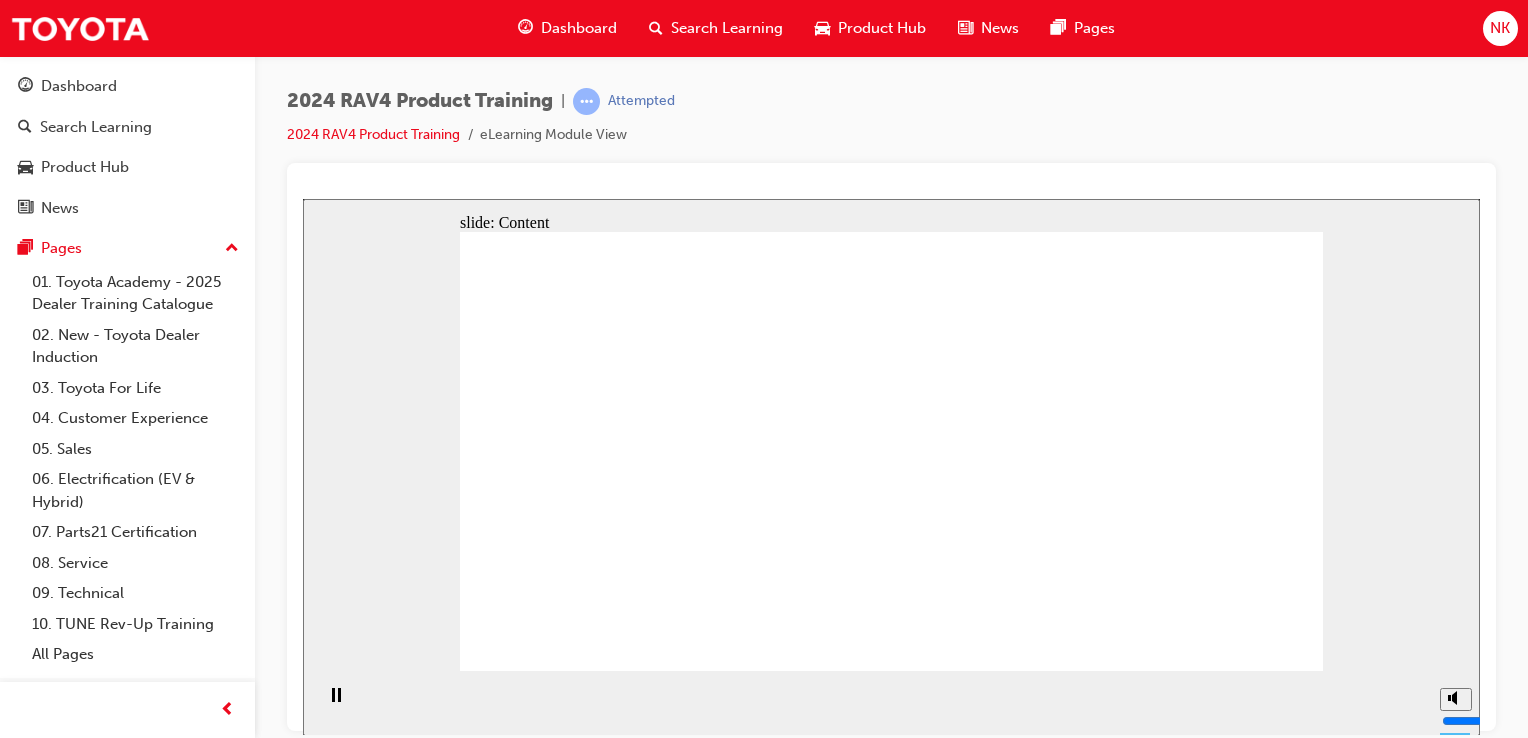 click 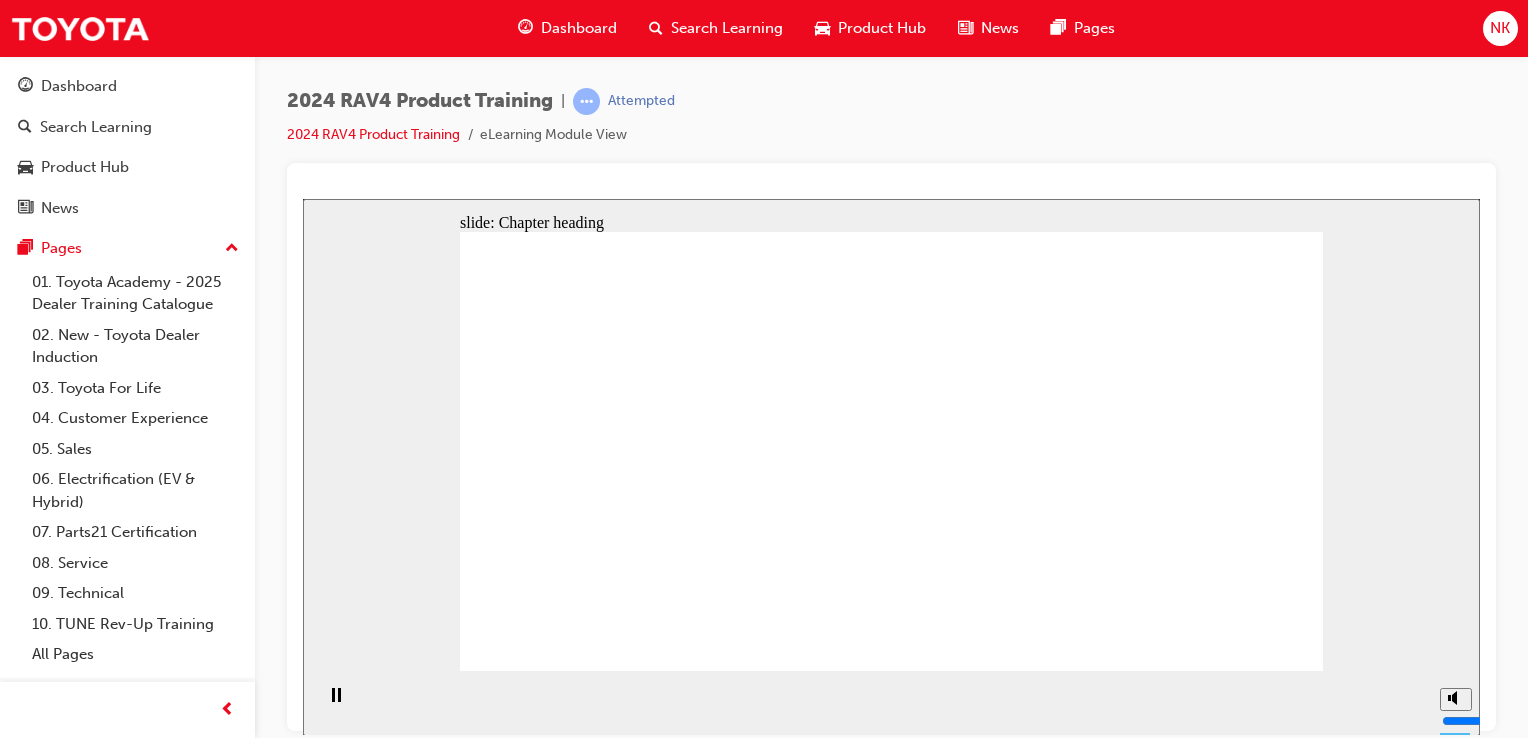click 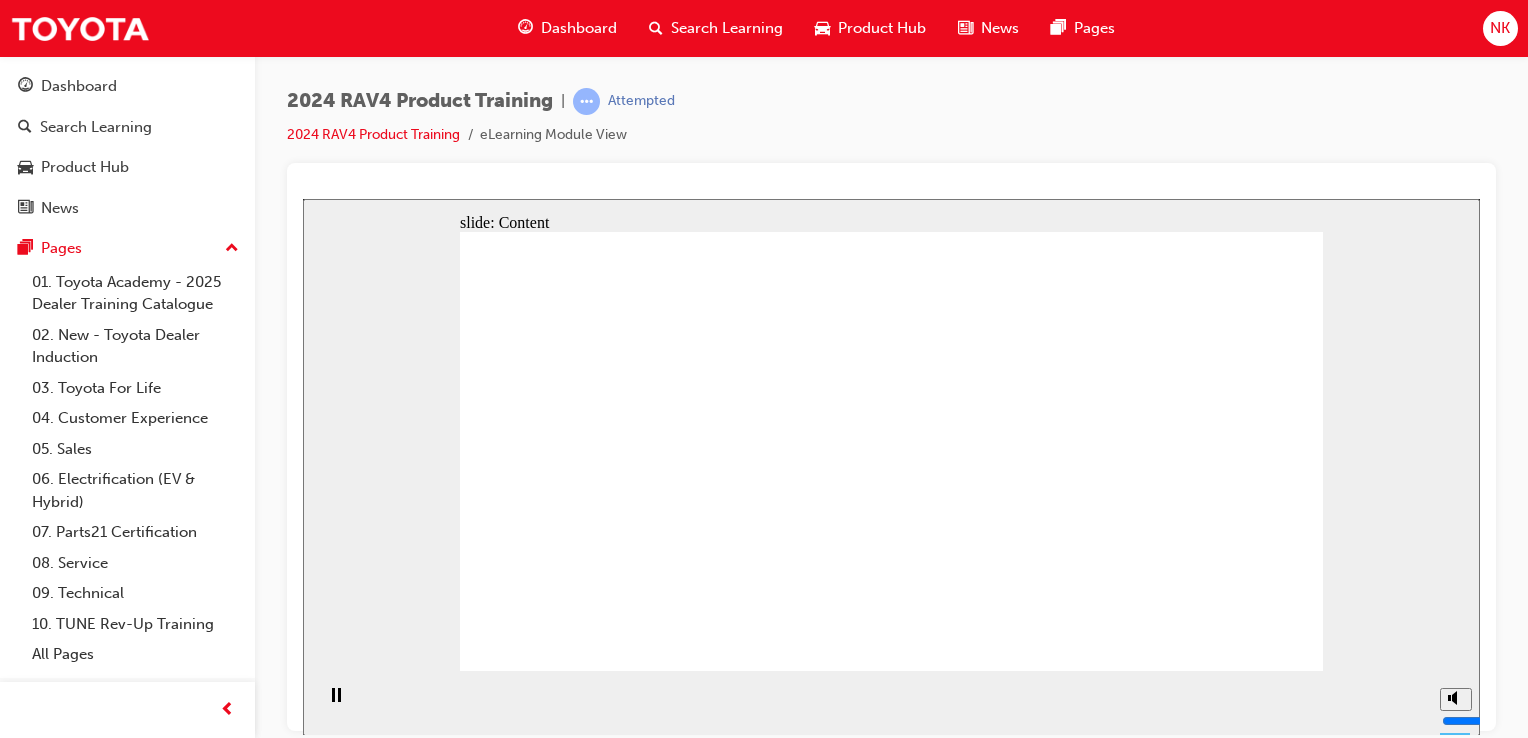 click at bounding box center [760, 1487] 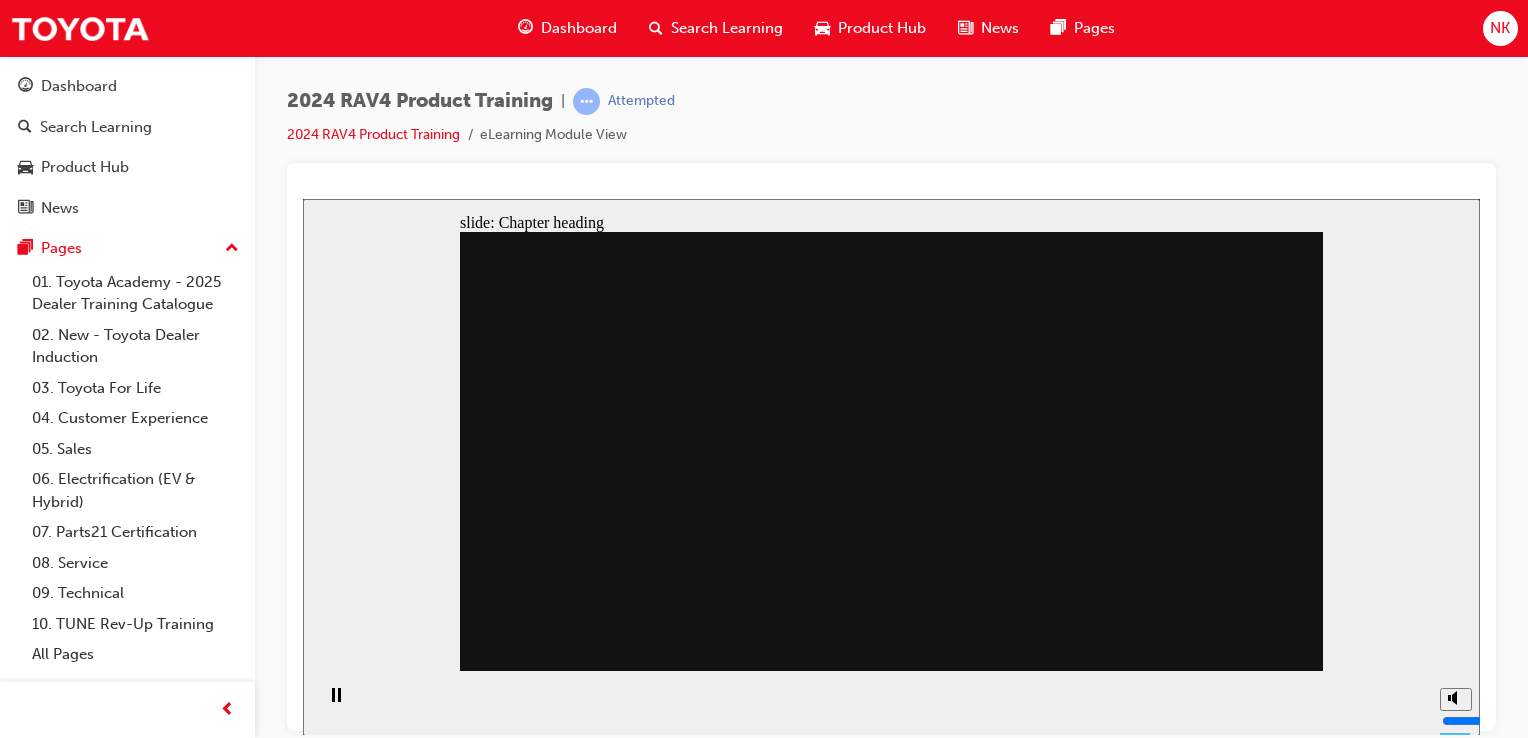 click 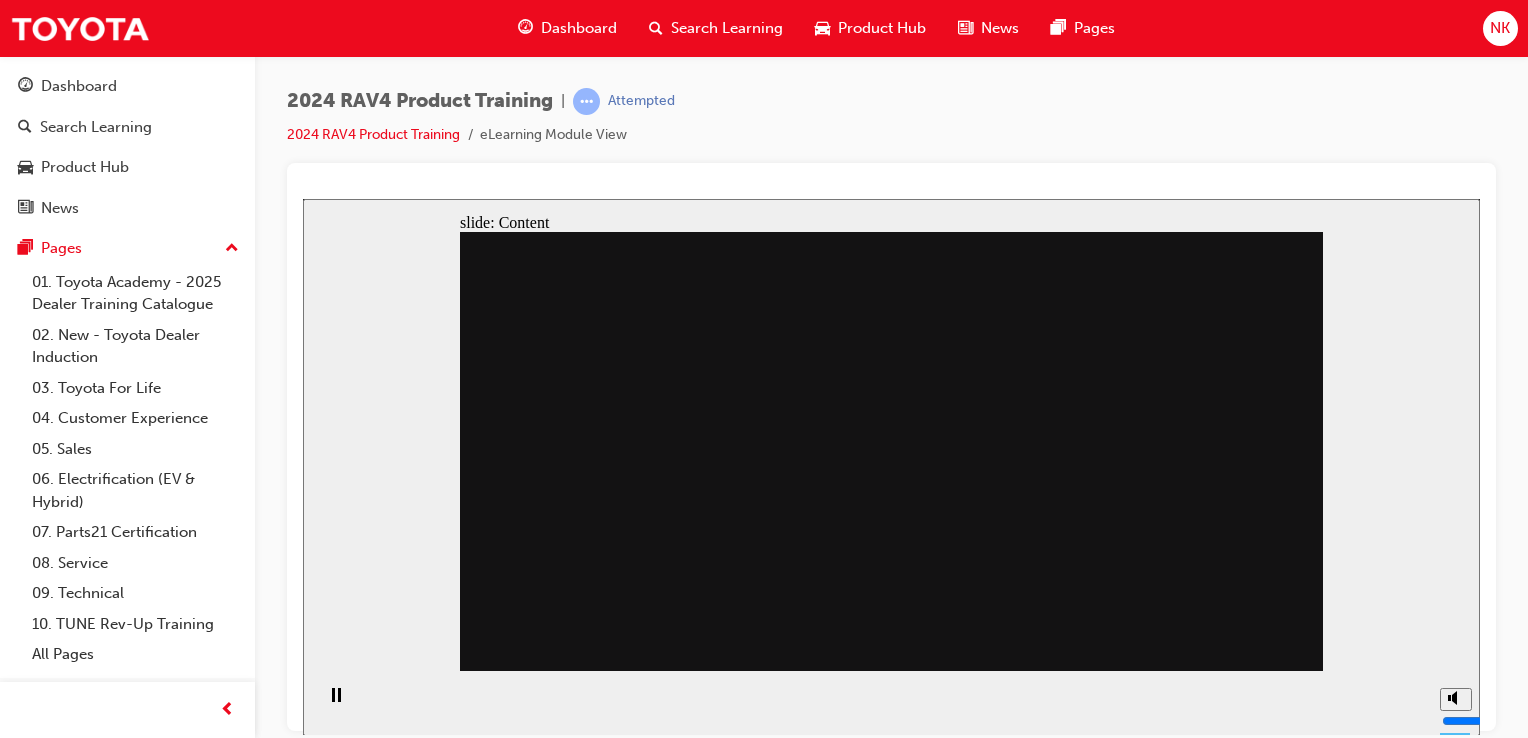 click 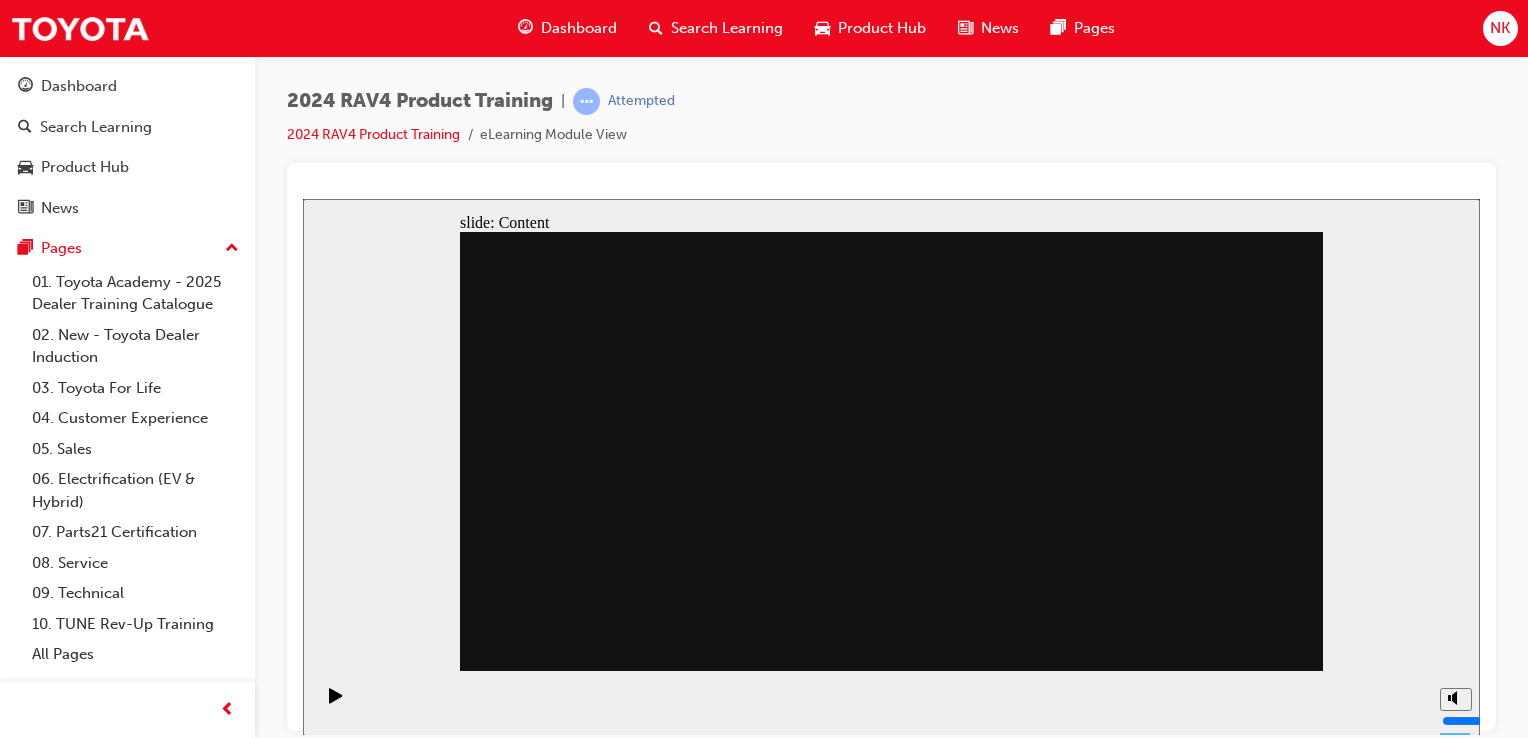 click 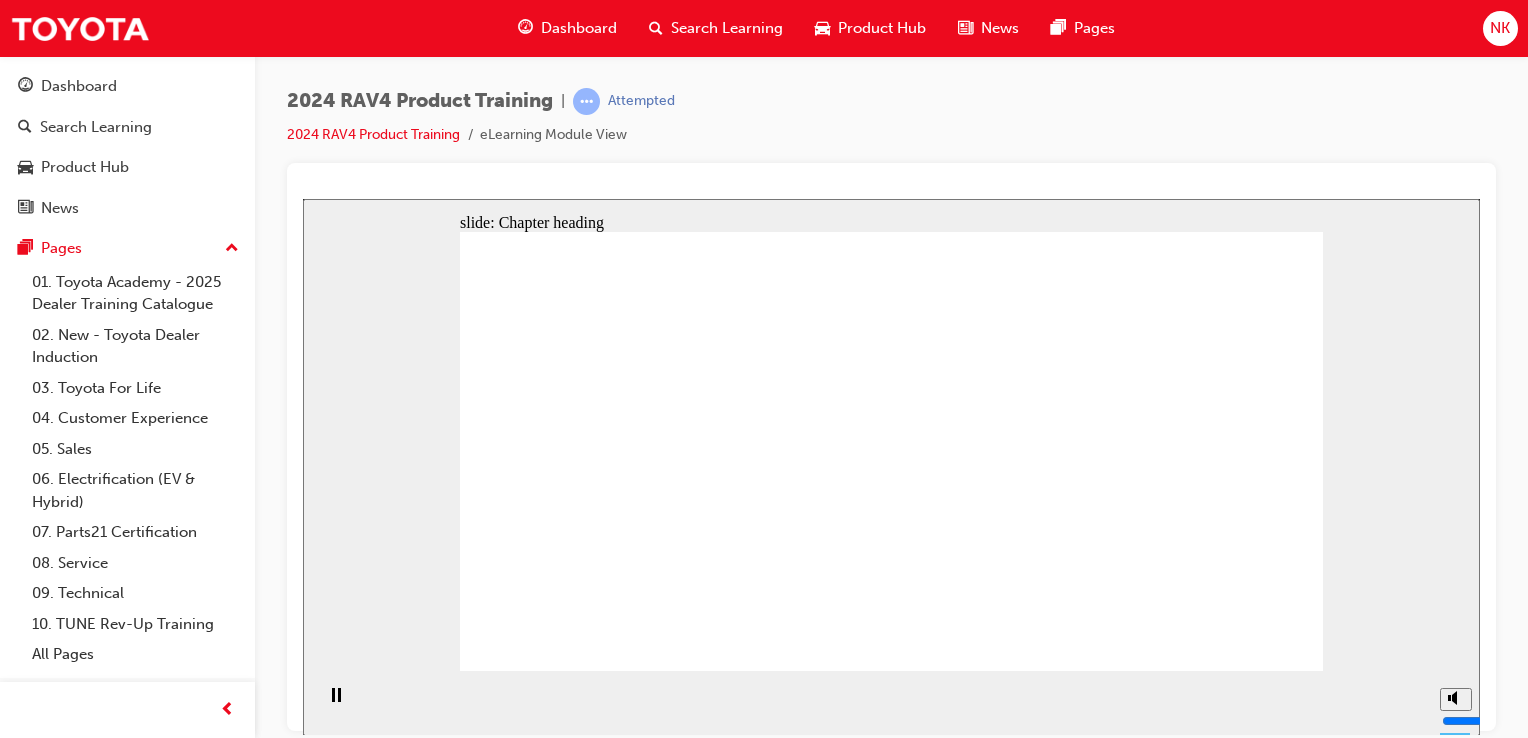 click 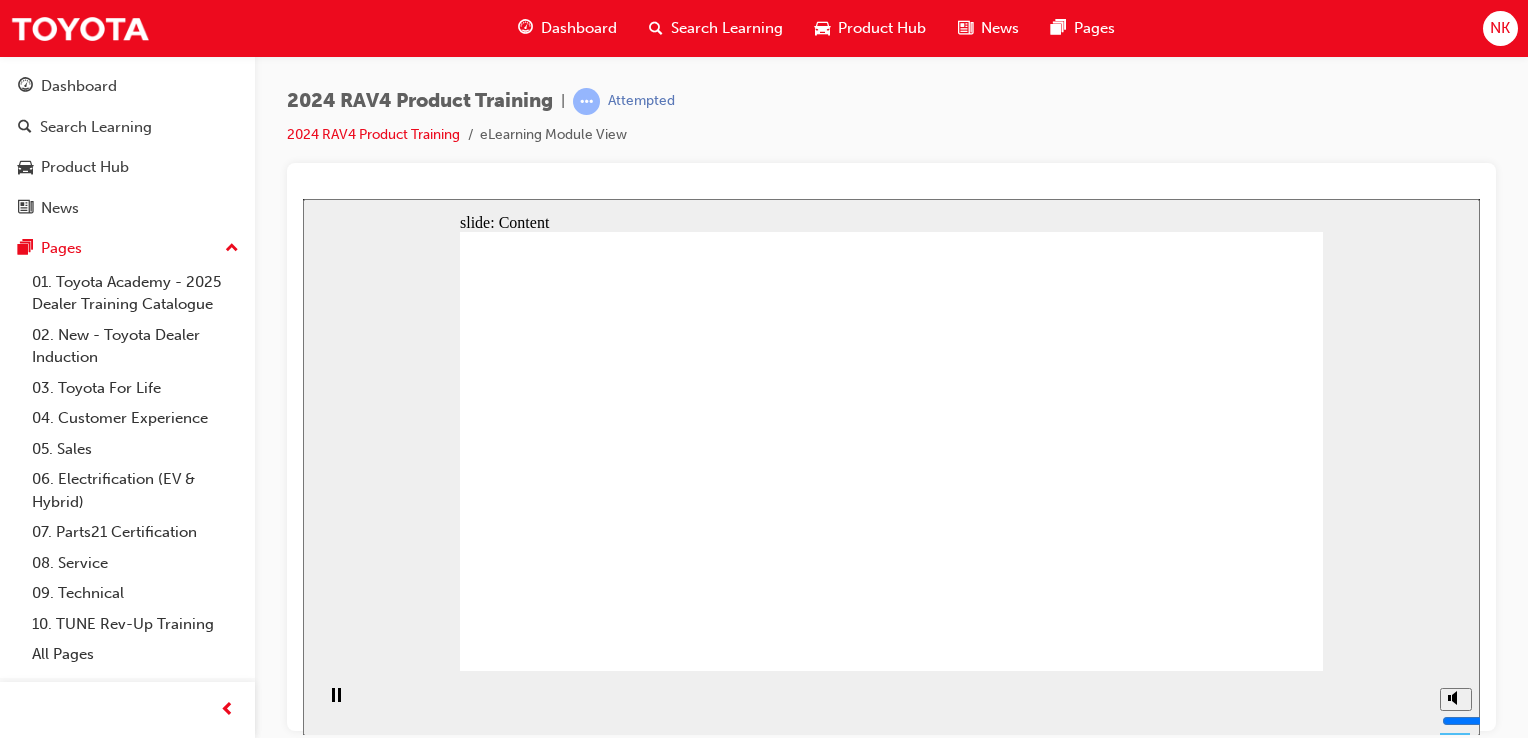 click 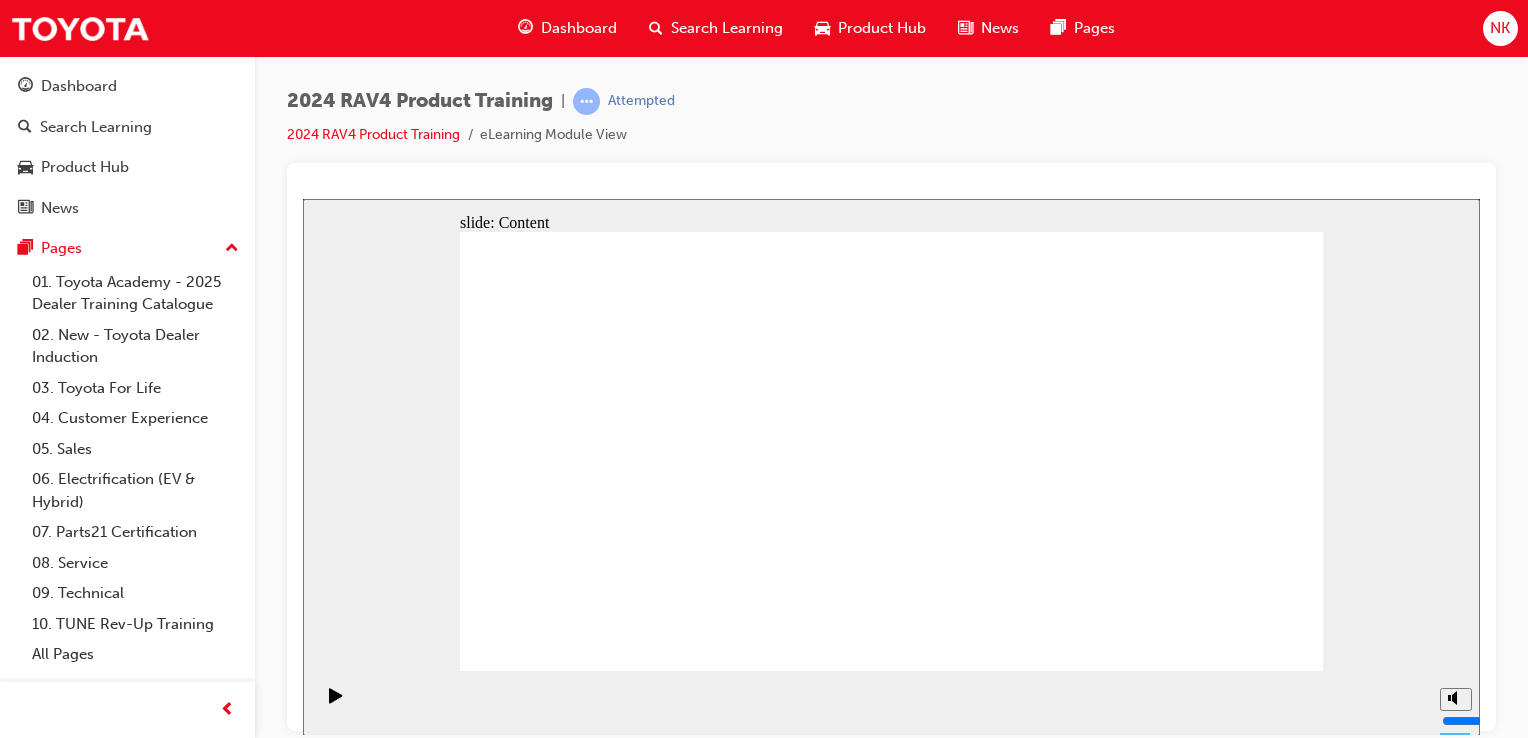 click 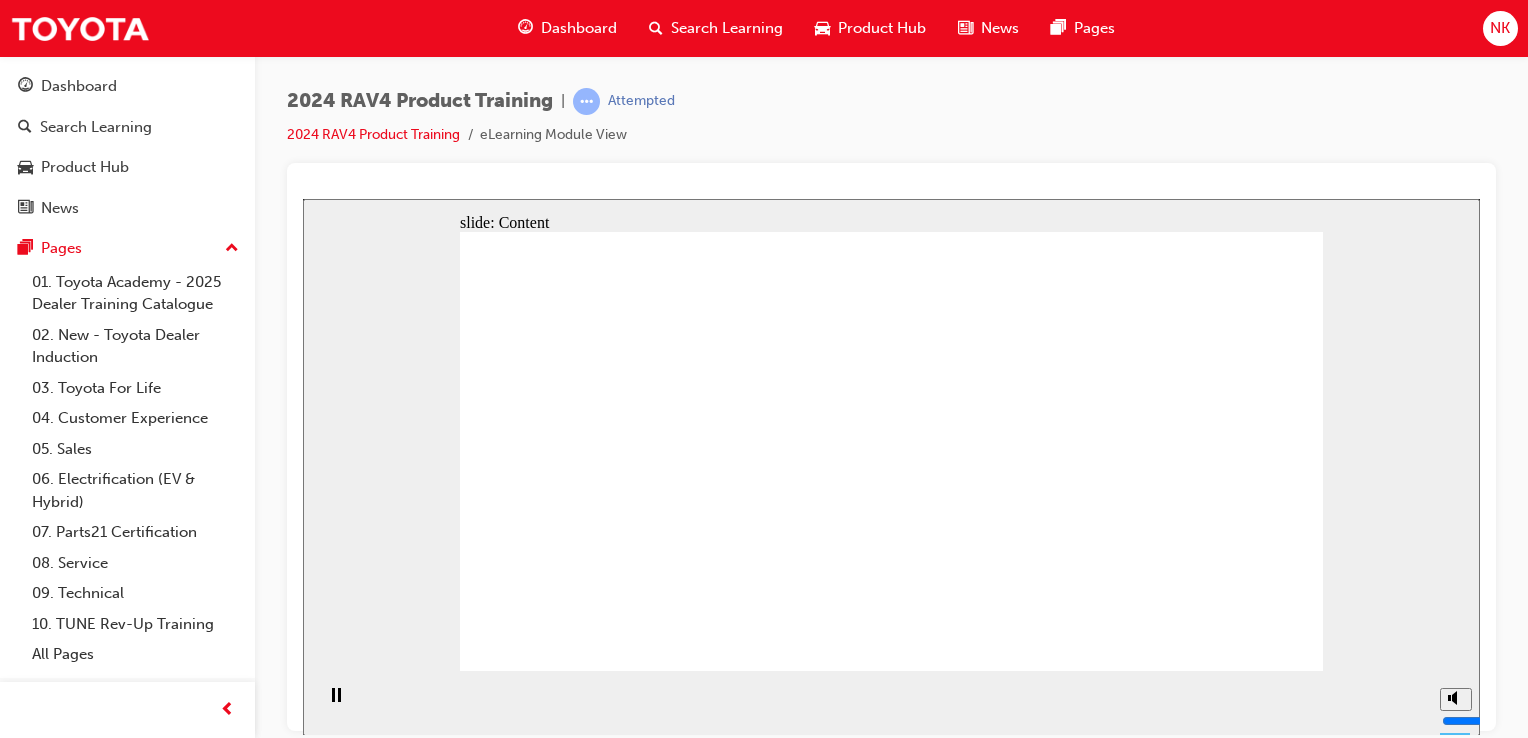 click 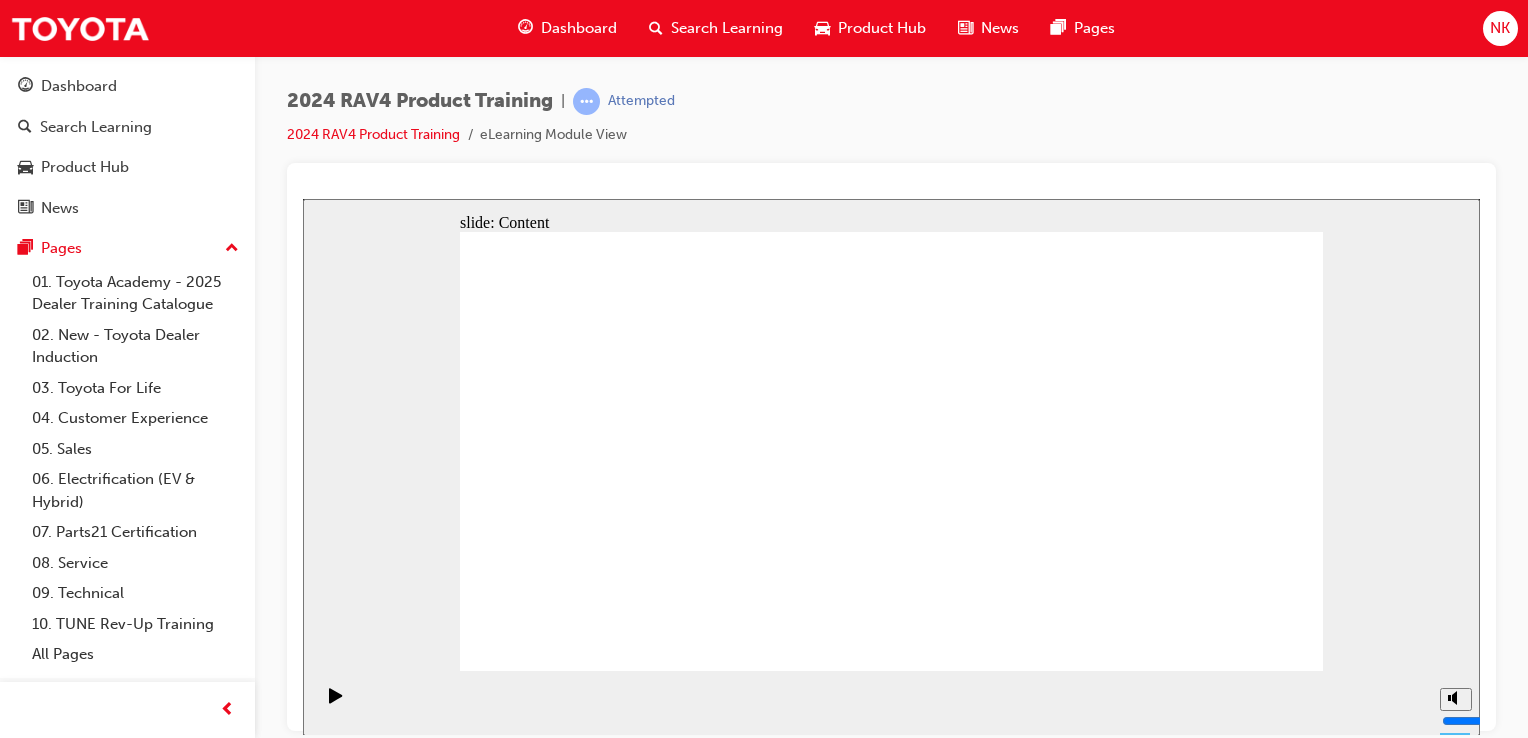 click 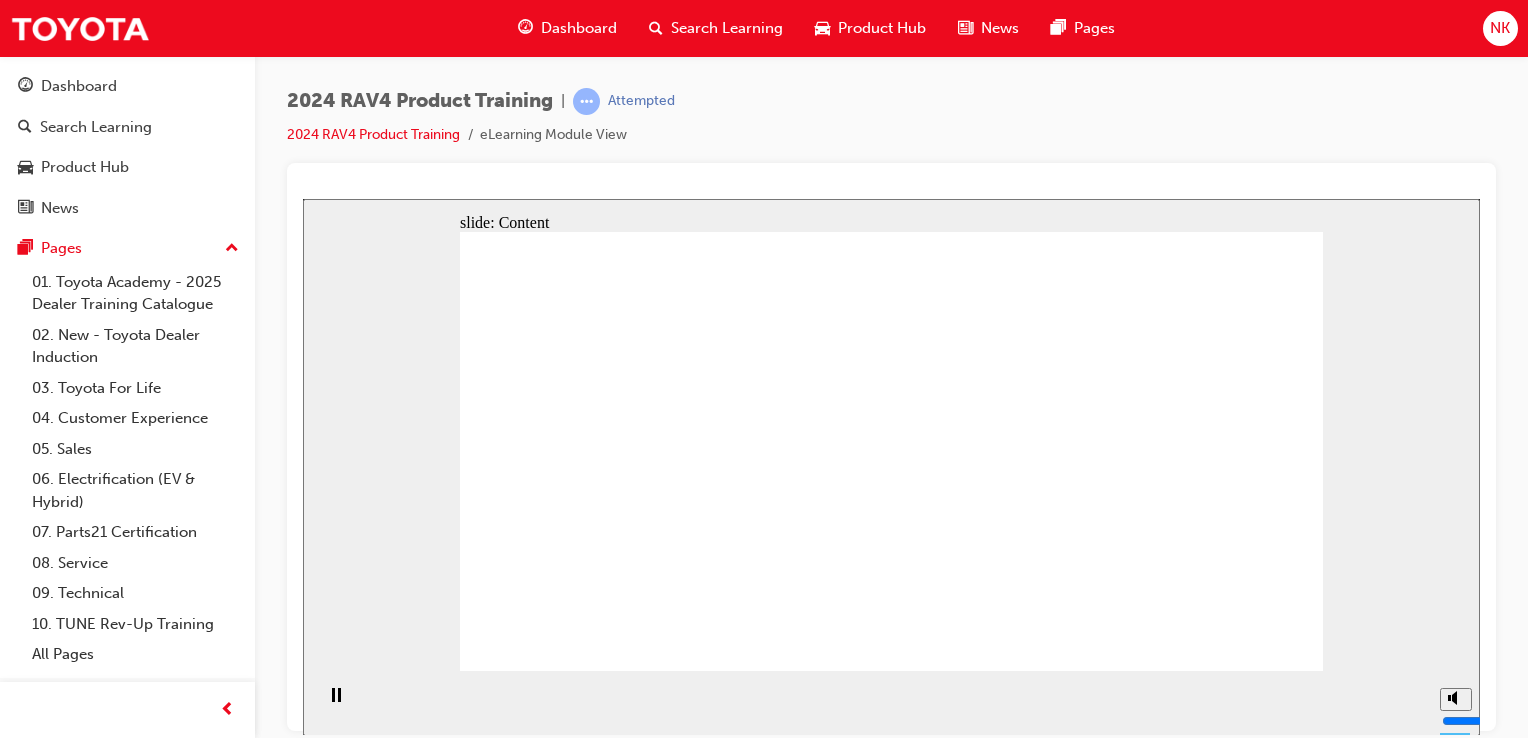 click 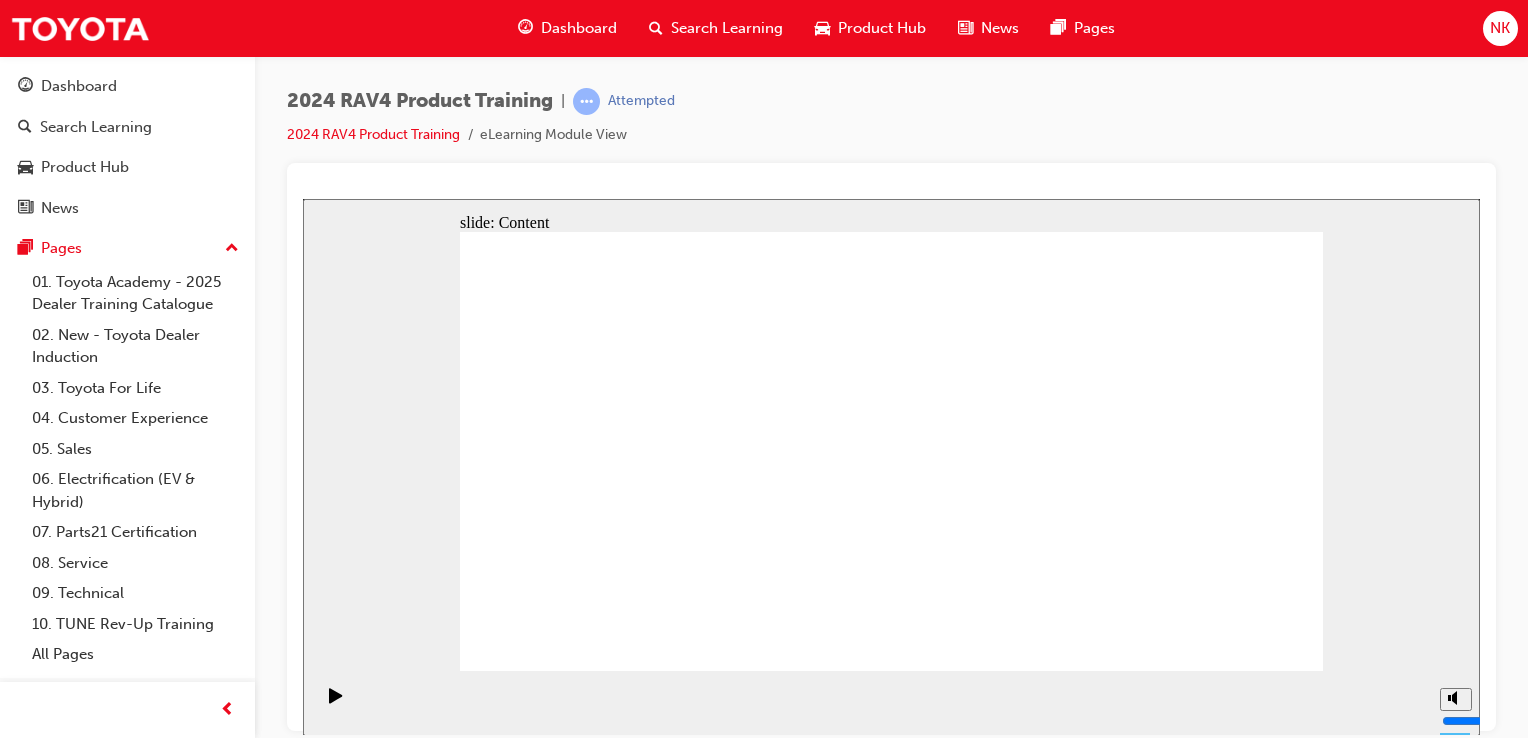 click 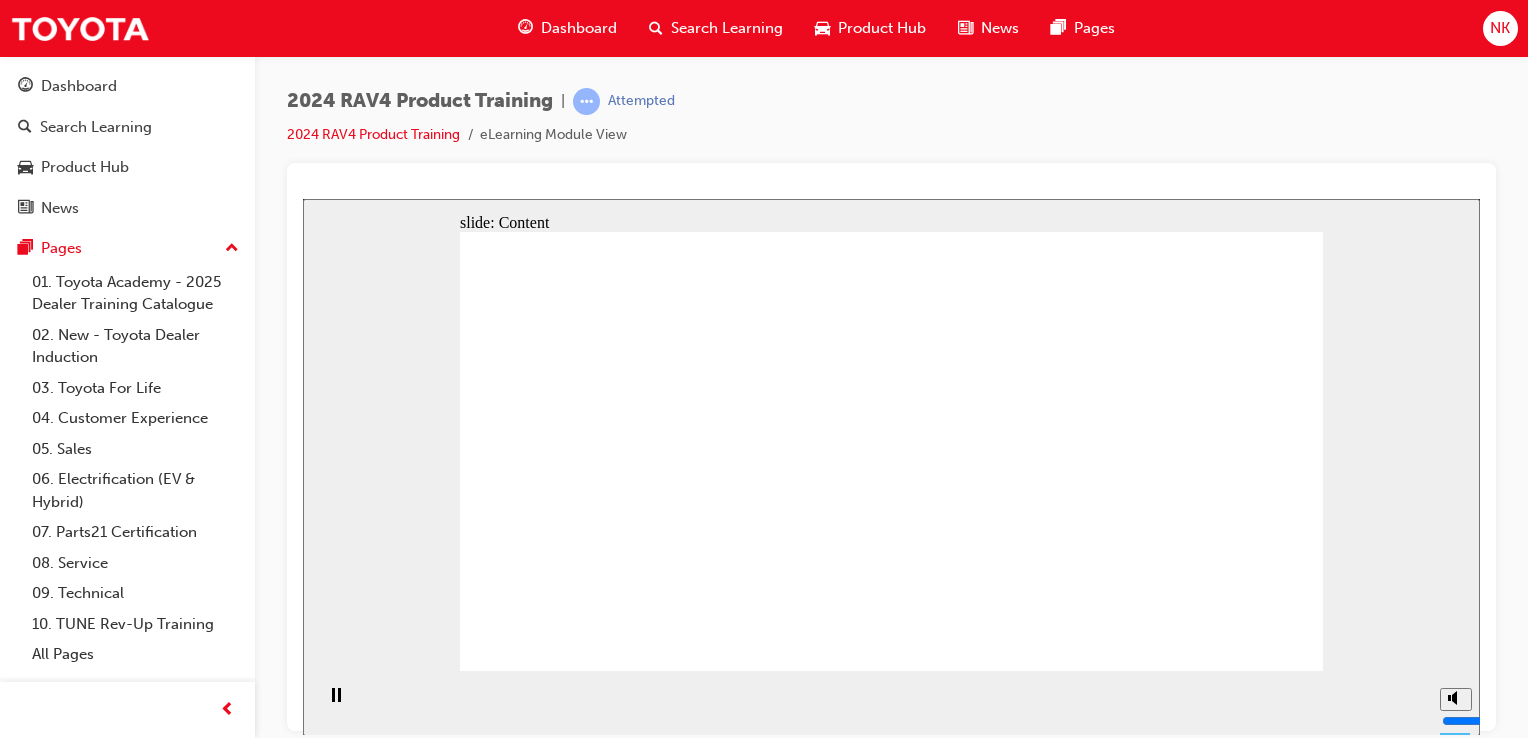 click 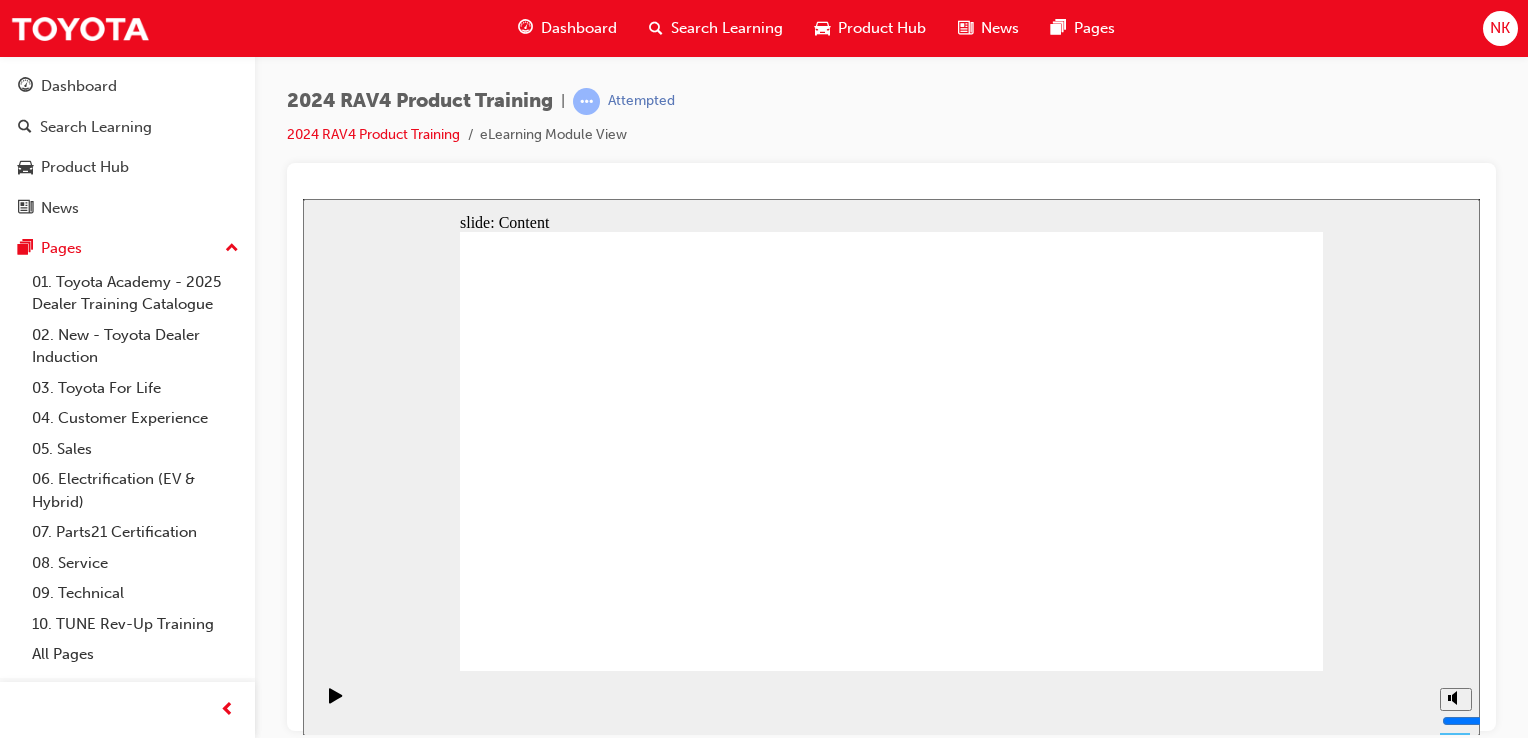 click 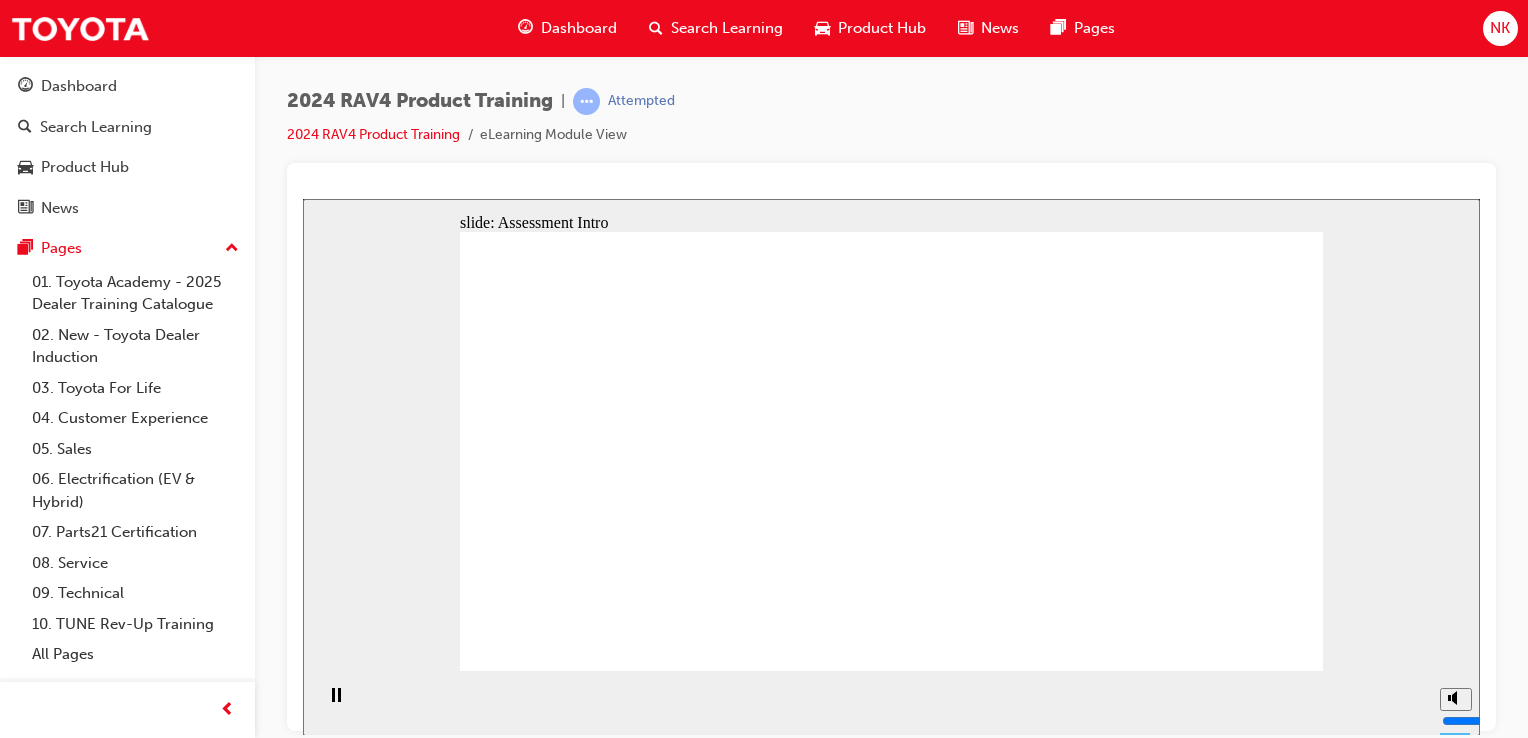 click 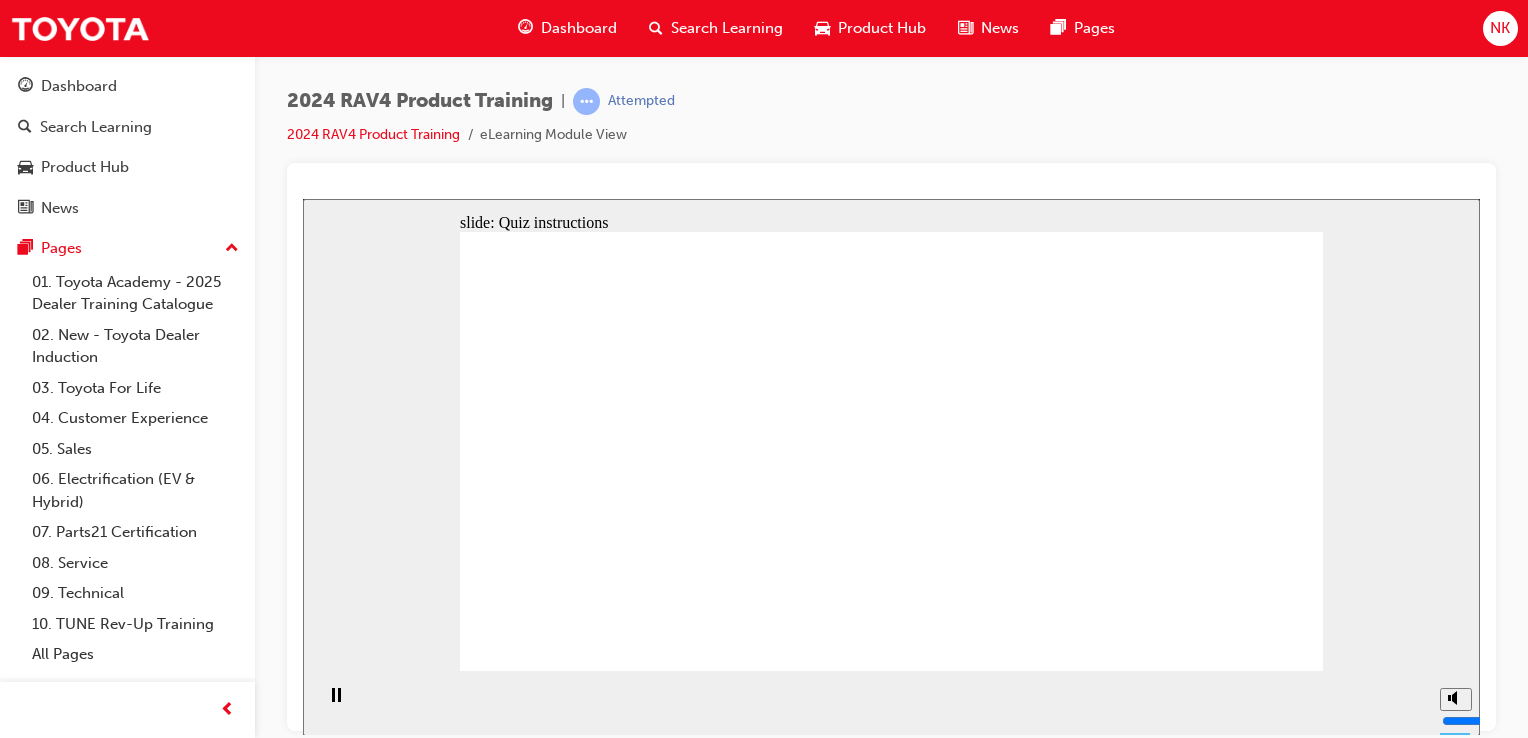 click 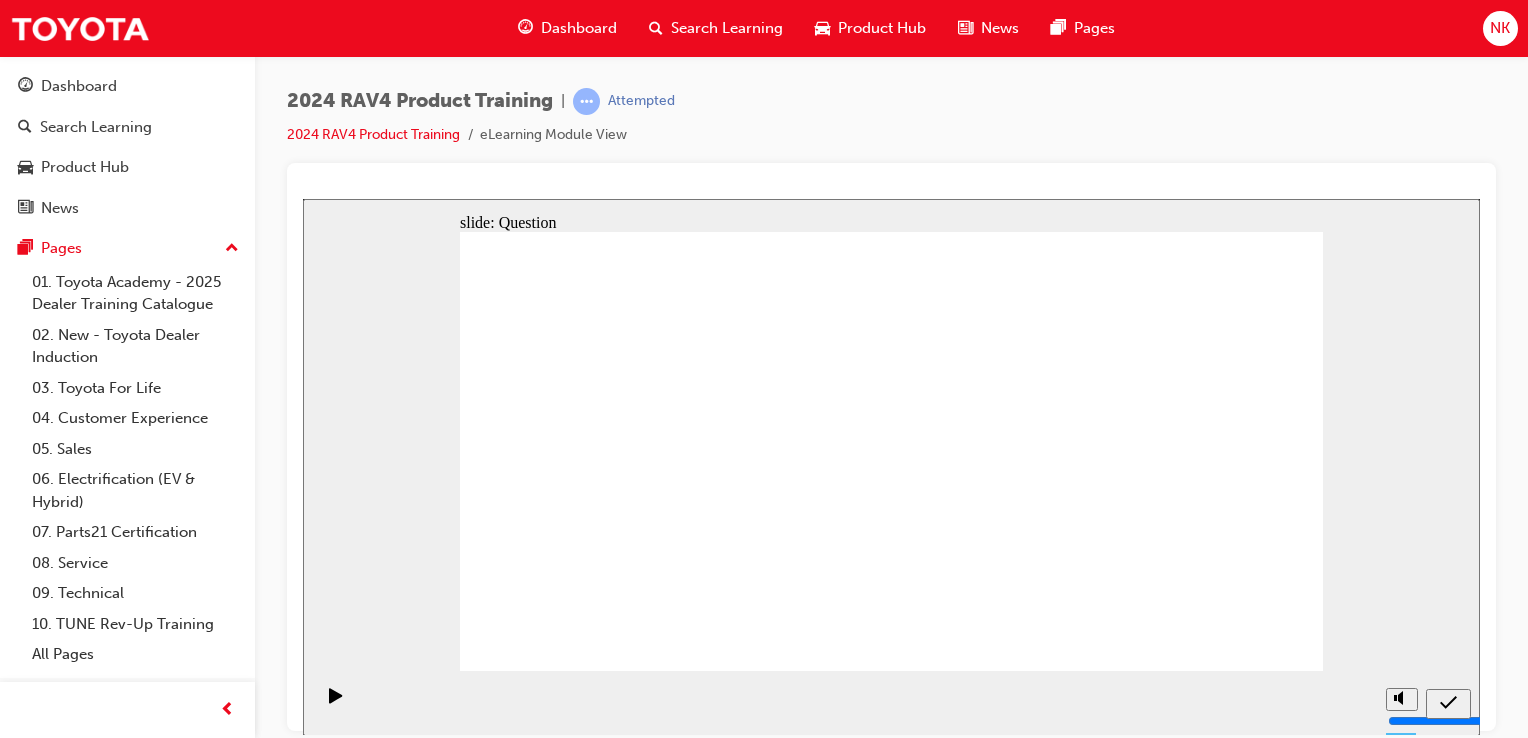 click 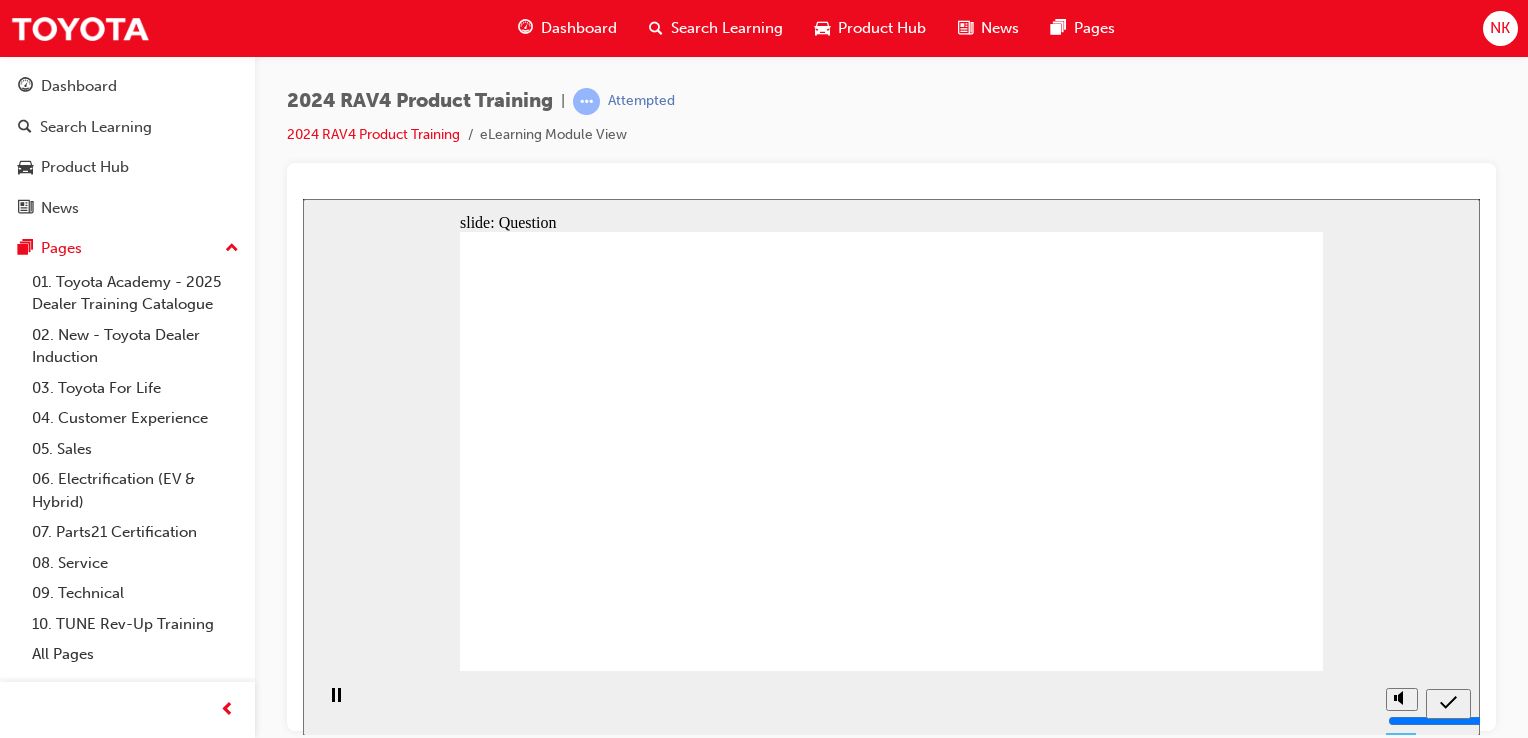 drag, startPoint x: 776, startPoint y: 438, endPoint x: 617, endPoint y: 638, distance: 255.50146 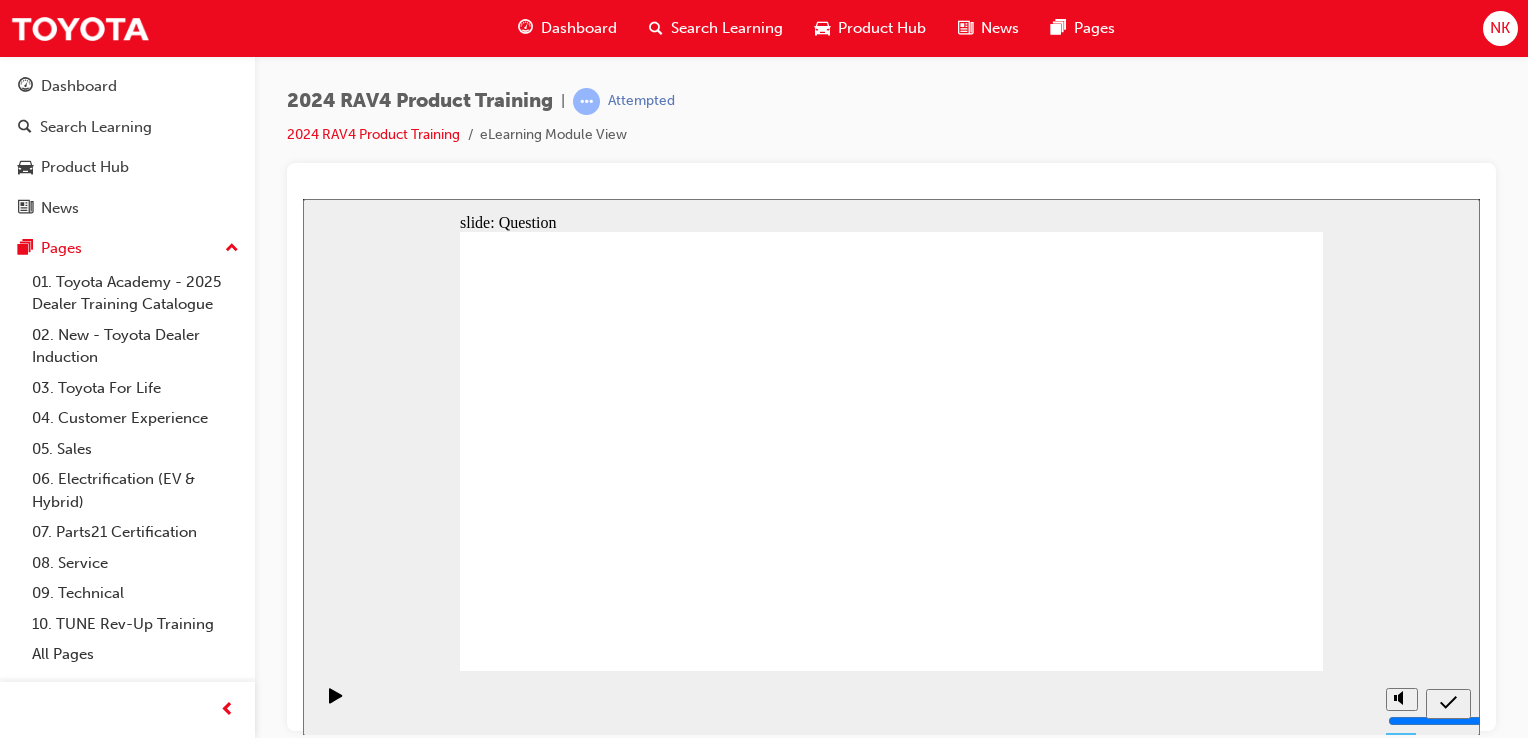 drag, startPoint x: 660, startPoint y: 416, endPoint x: 852, endPoint y: 598, distance: 264.55246 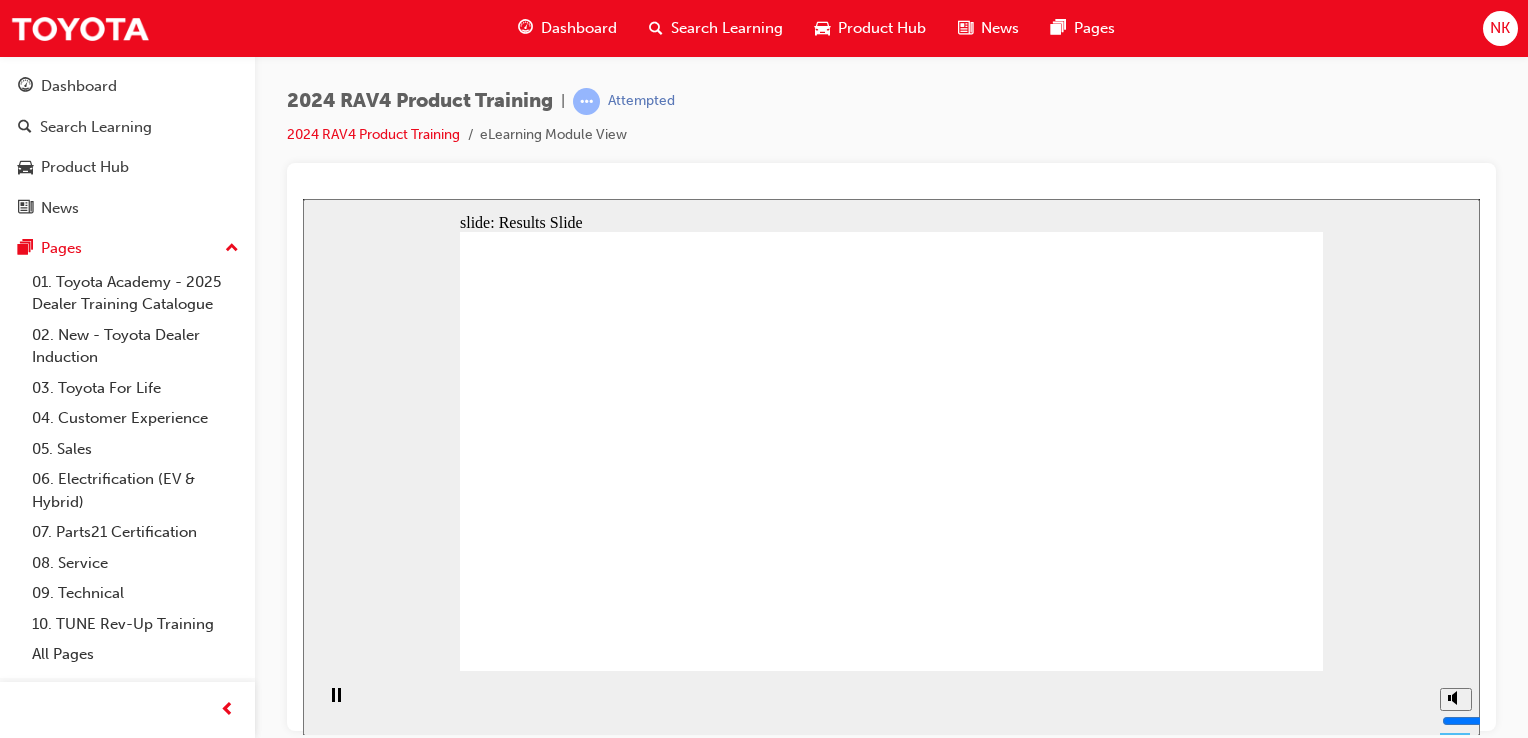 click 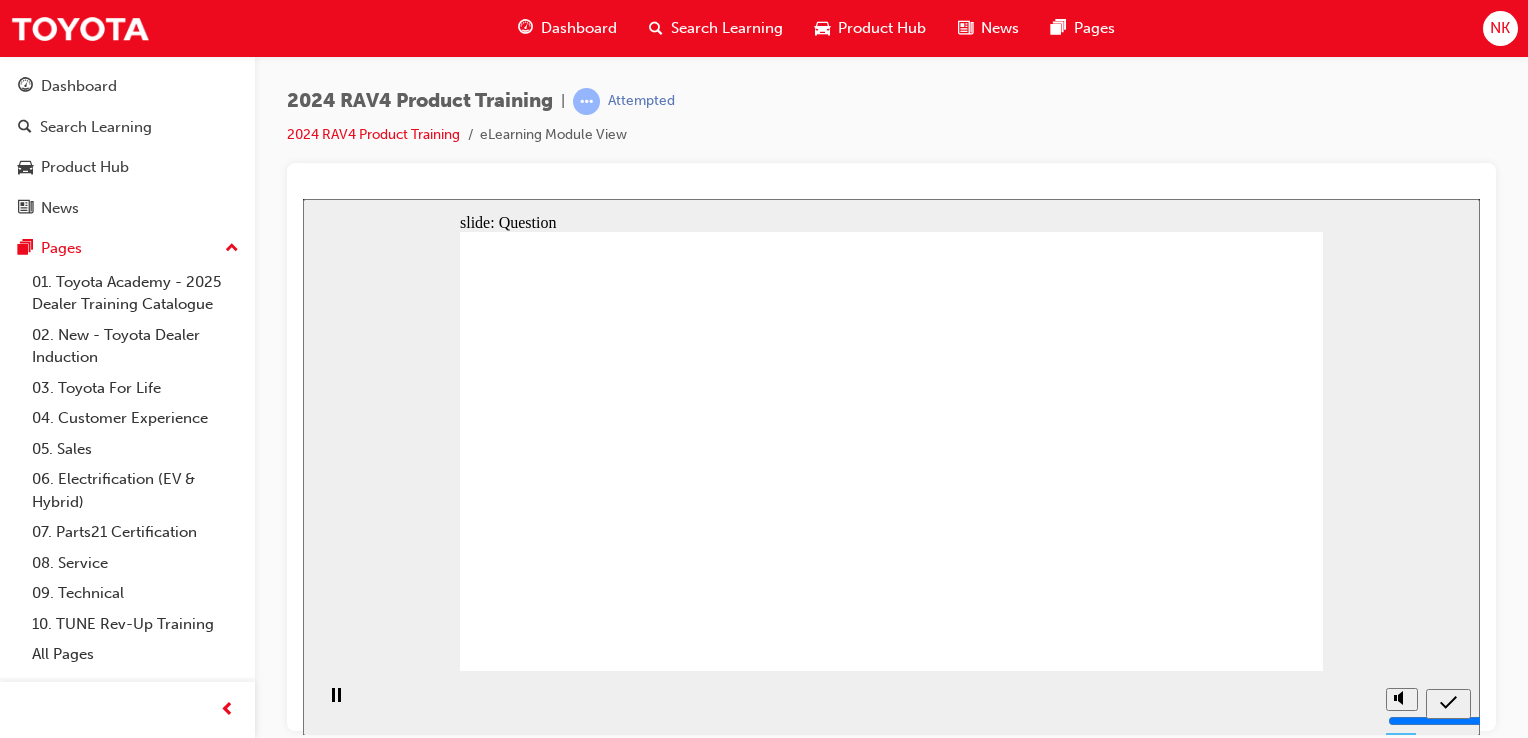 click 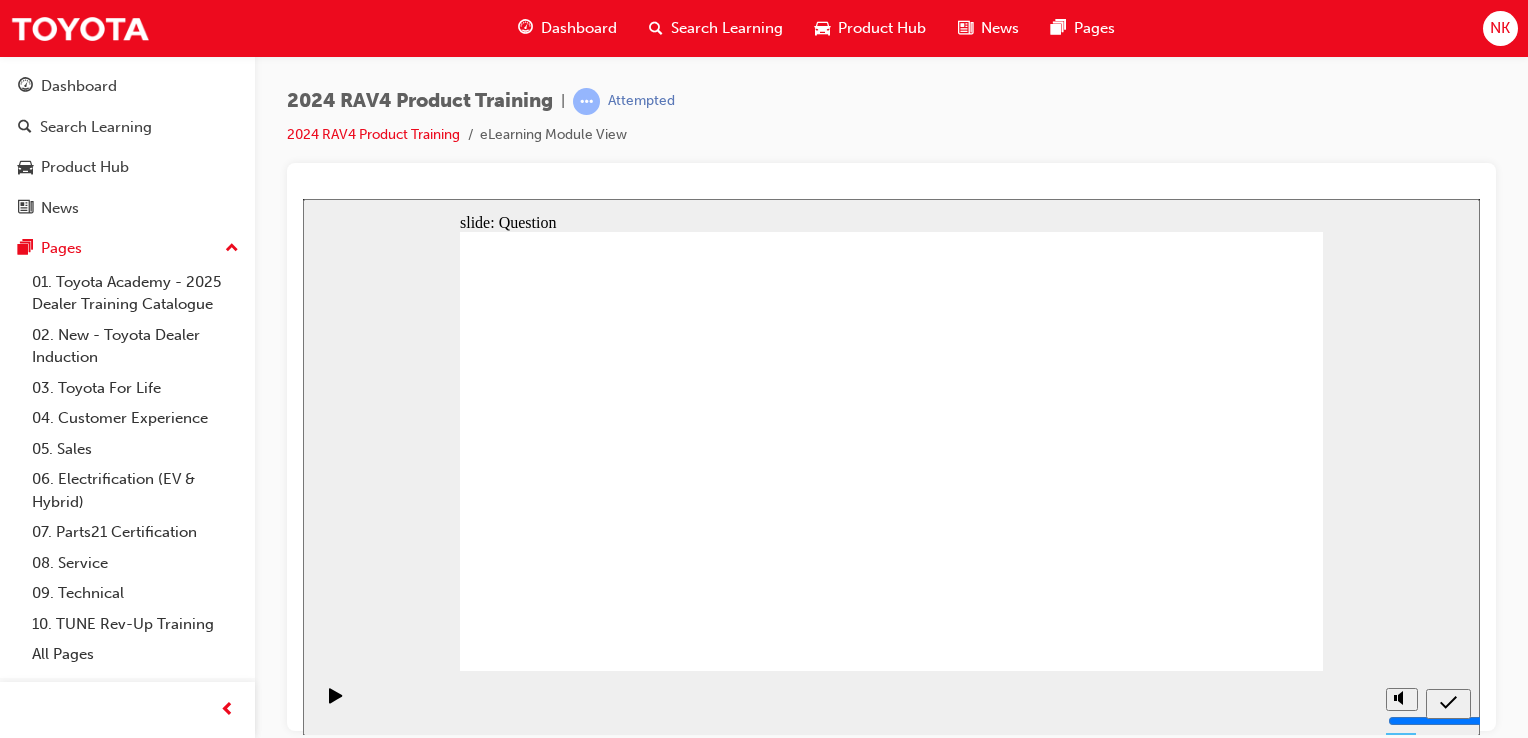 click 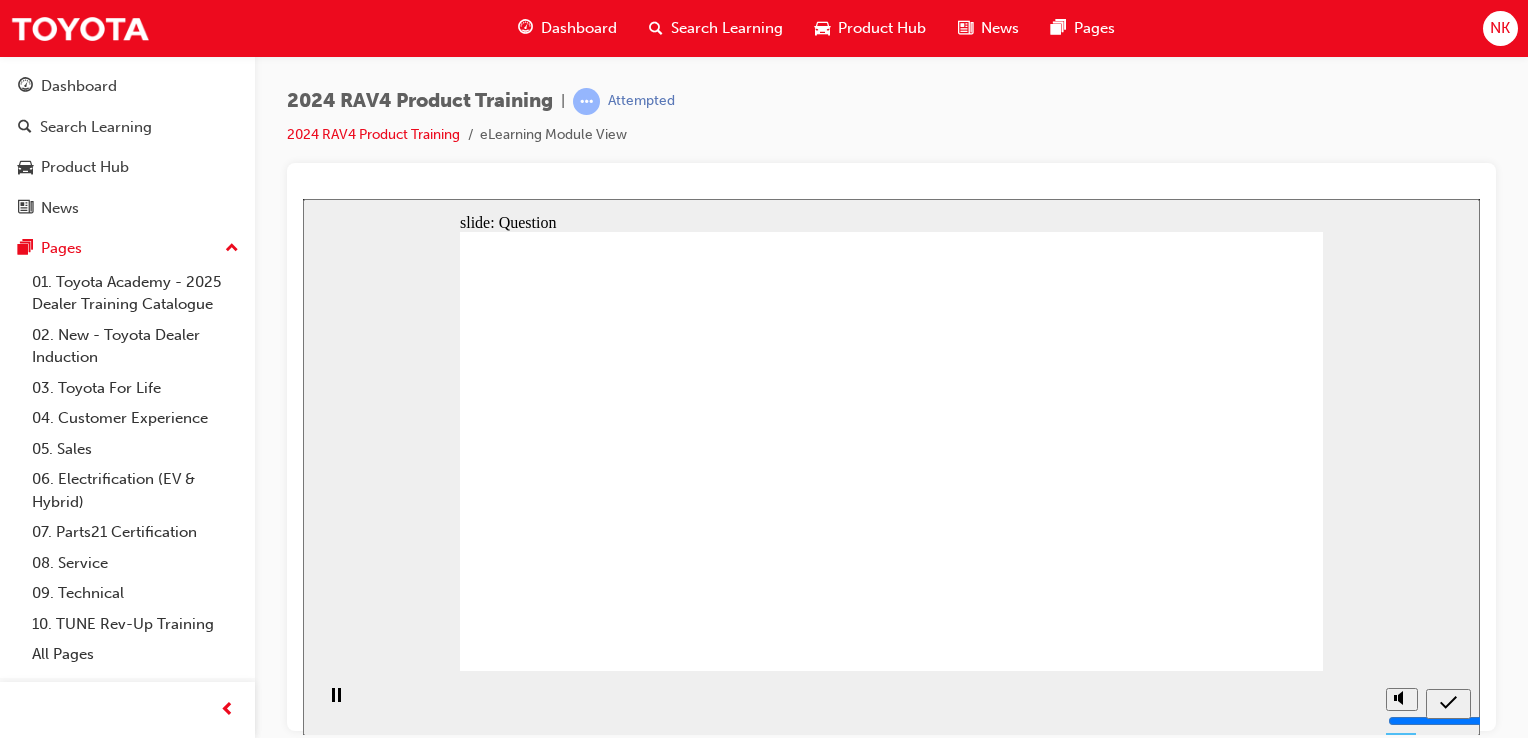 click 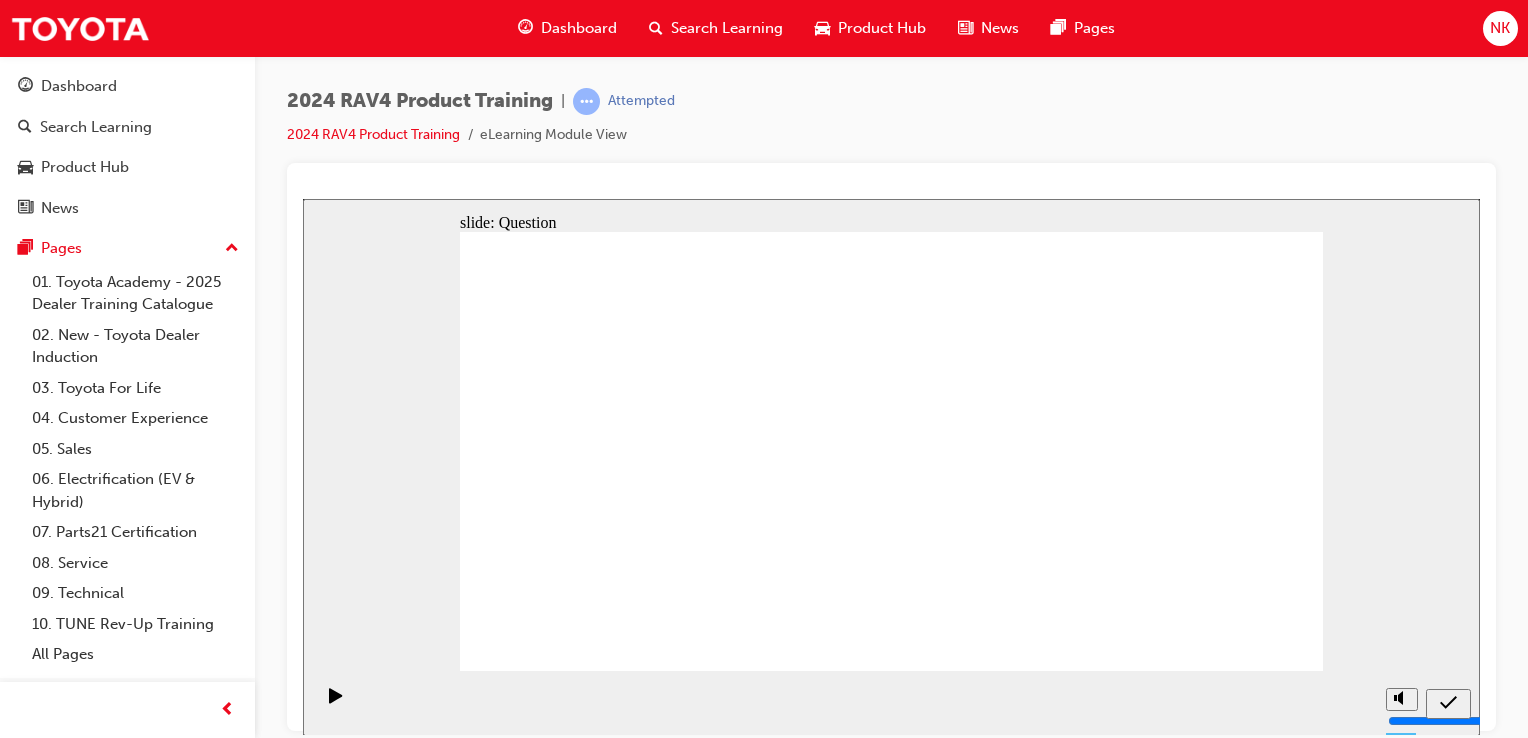 click 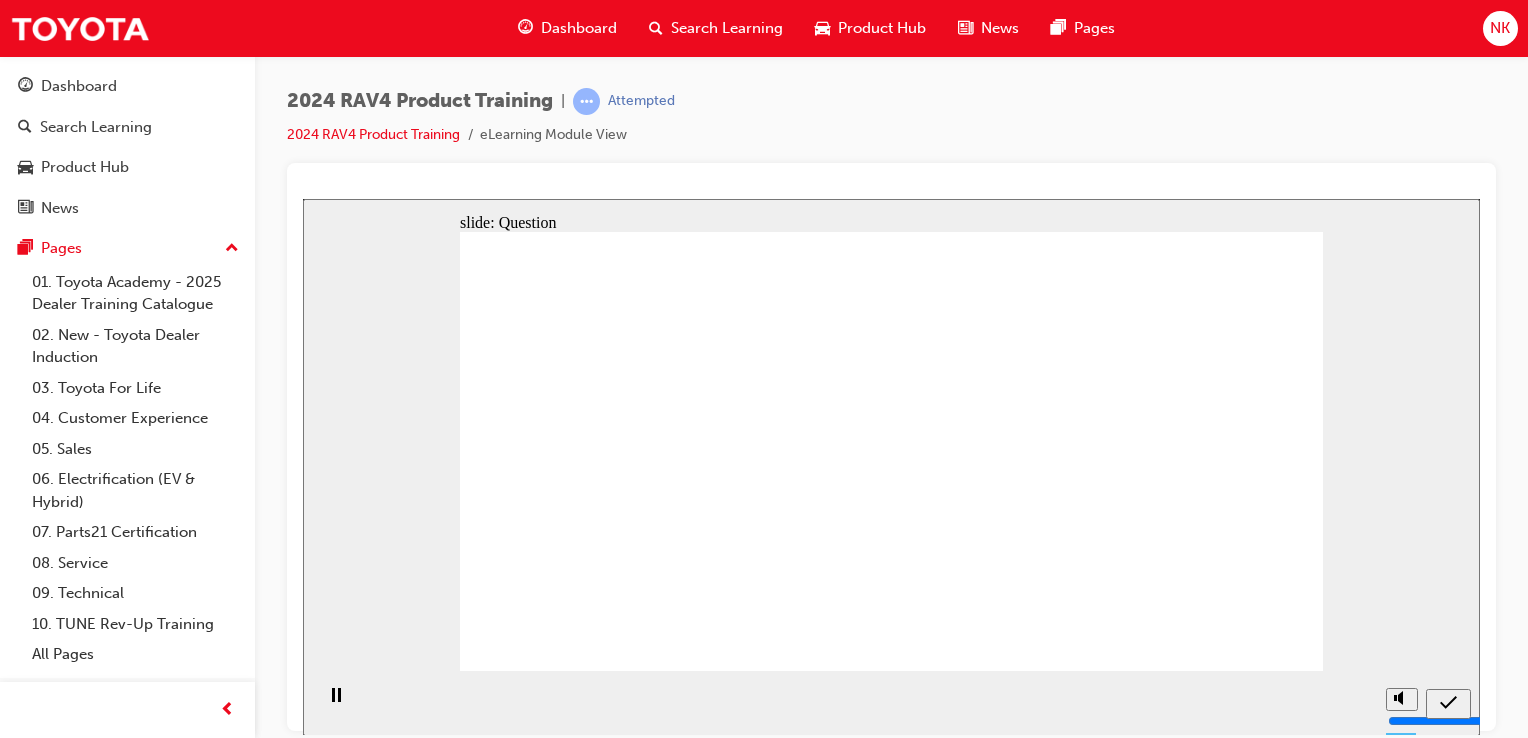 click 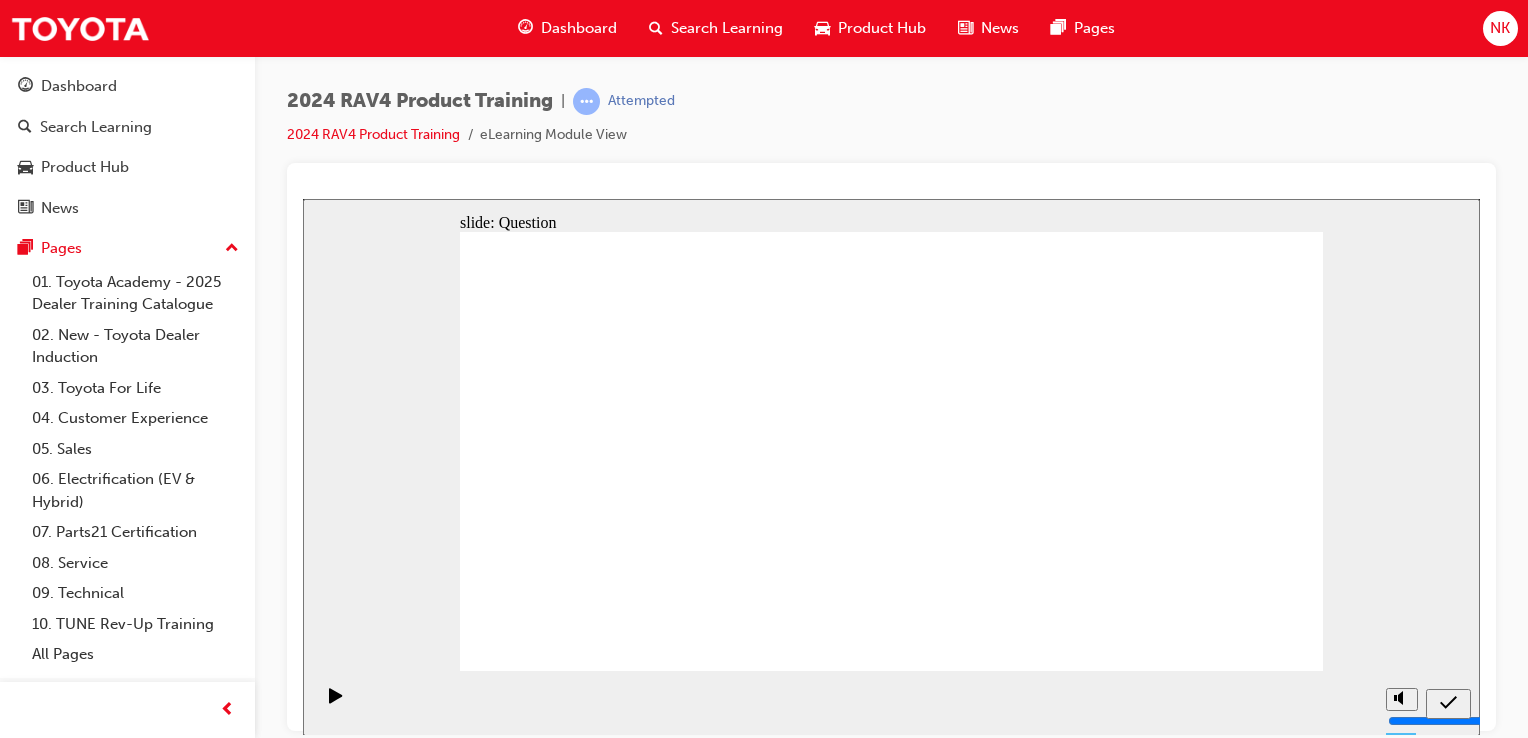 click 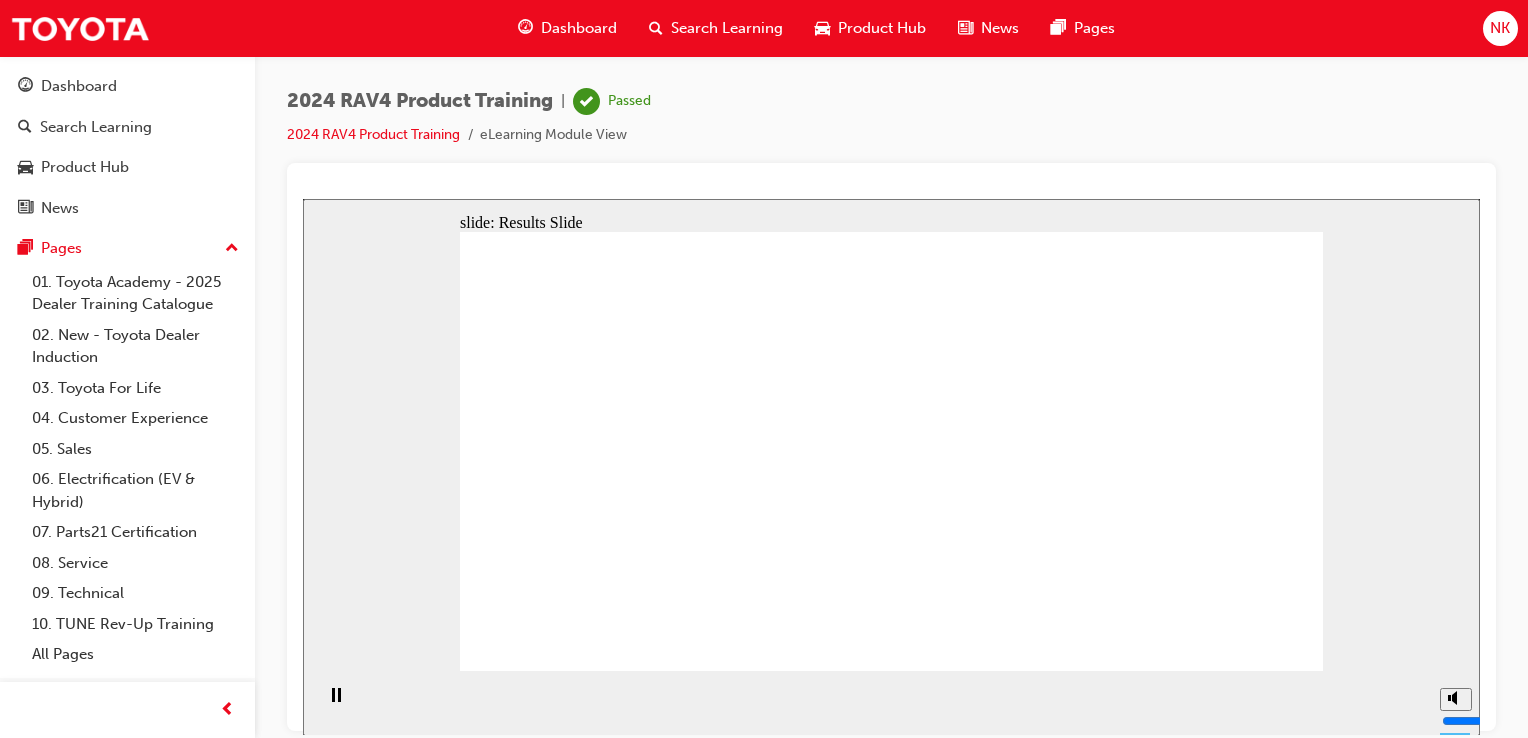 click 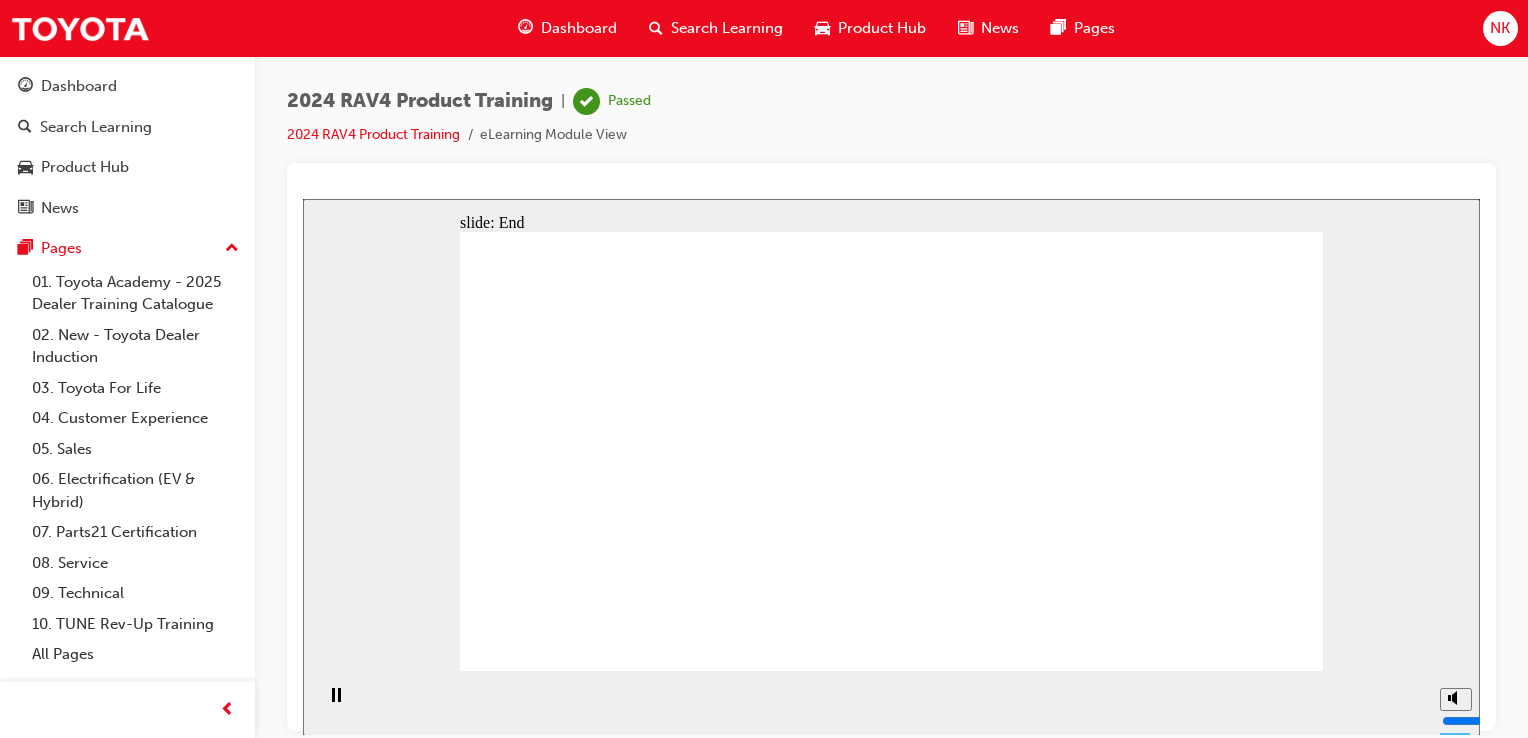 click 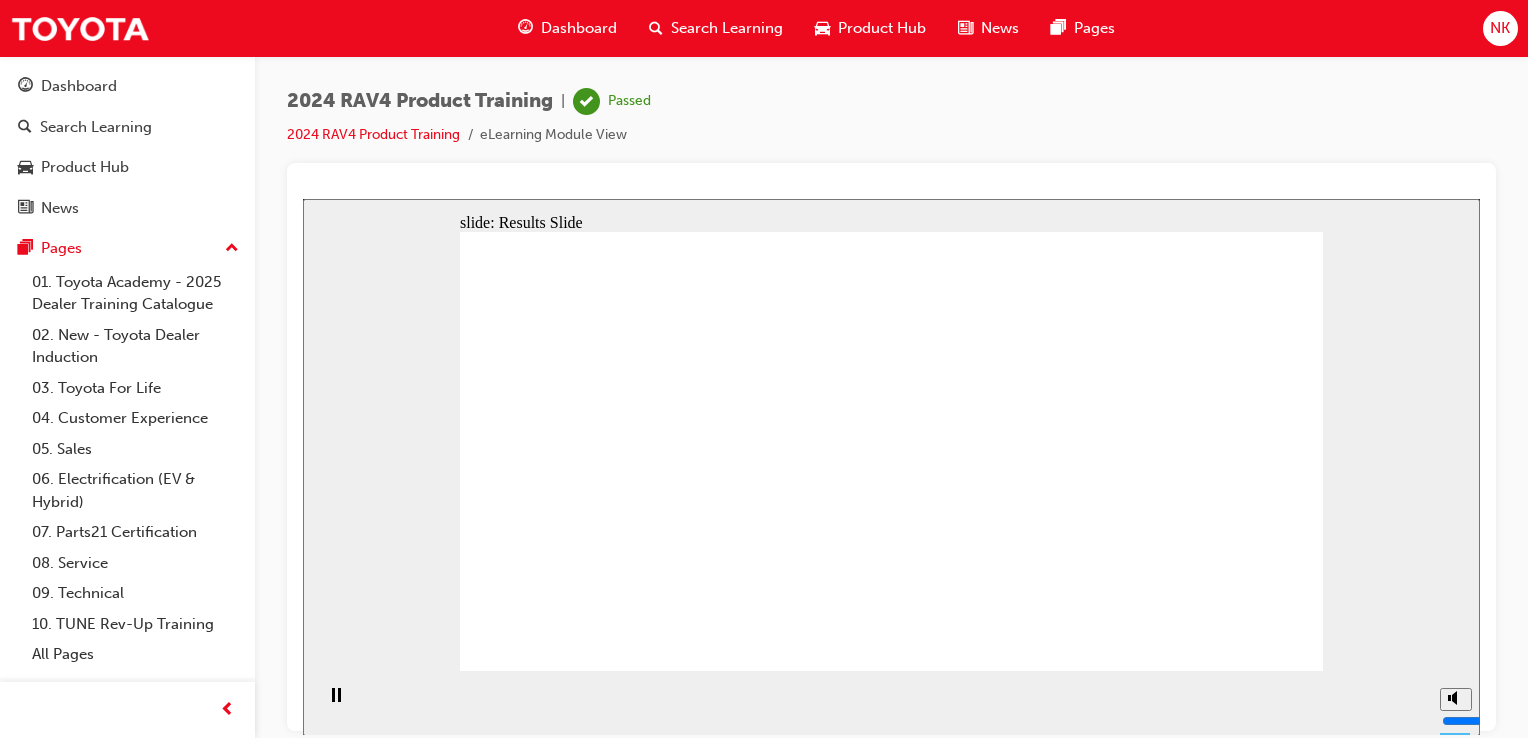 click 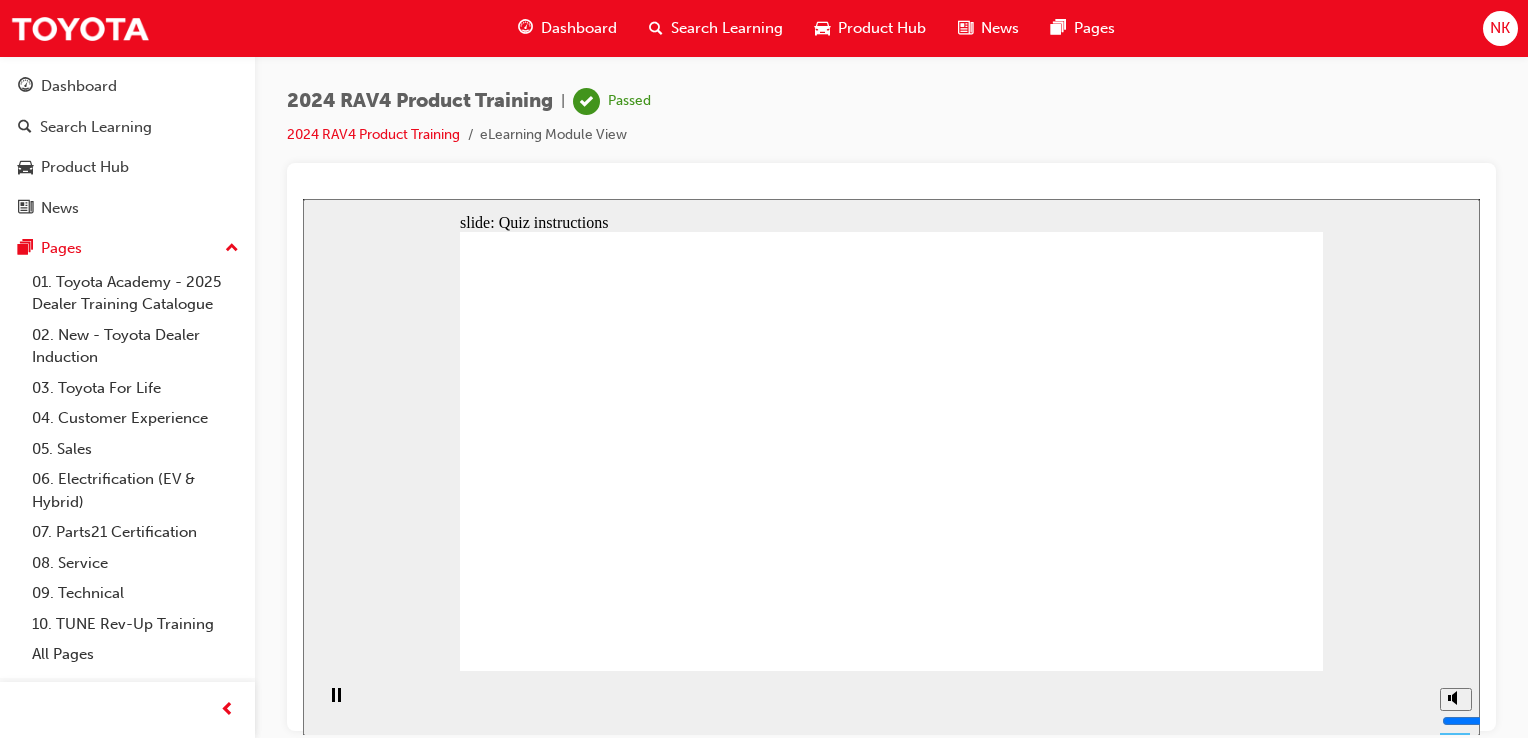 click 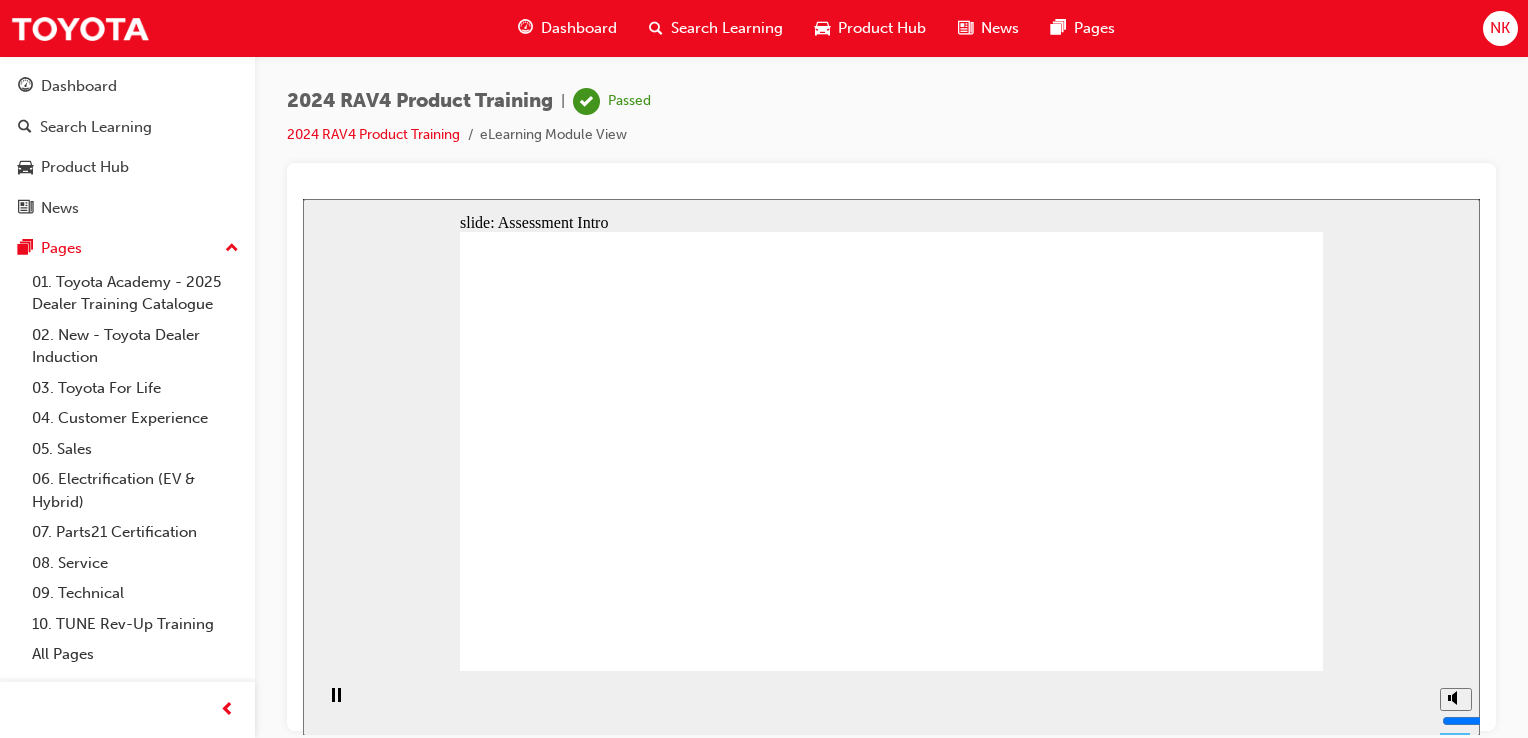 click on "clipboard icon 1 Freeform 2 Freeform 1 Freeform 9 Freeform 4 Freeform 10 Freeform 3 Freeform 6 Freeform 5 Freeform 8 Freeform 7 Rectangle 1 Assessment Test your knowledge of the RAV4 arrow_red.png BACK NEXT BACK NEXT Assessment Test your knowledge o the RAV4" at bounding box center [891, 1964] 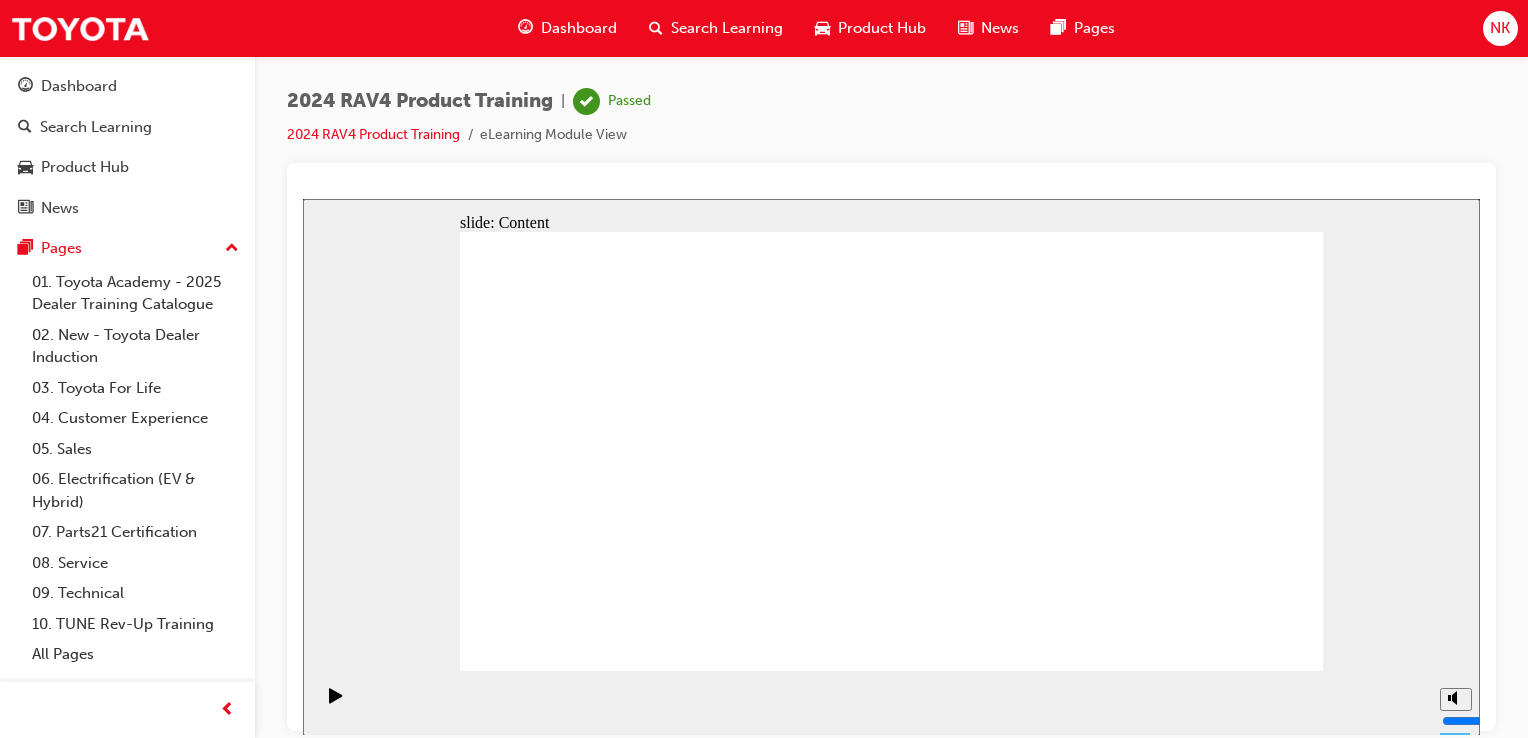 click at bounding box center (891, 4170) 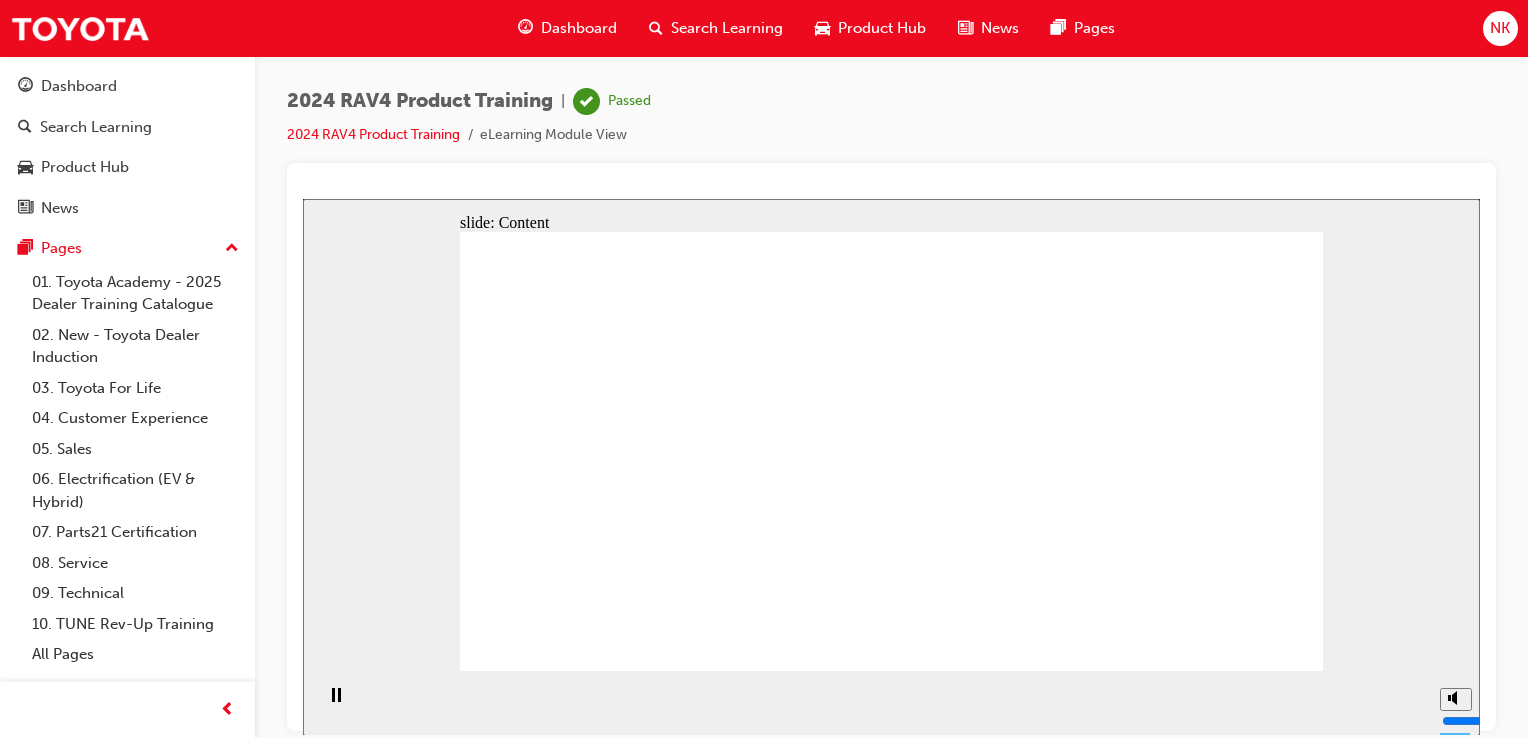 click 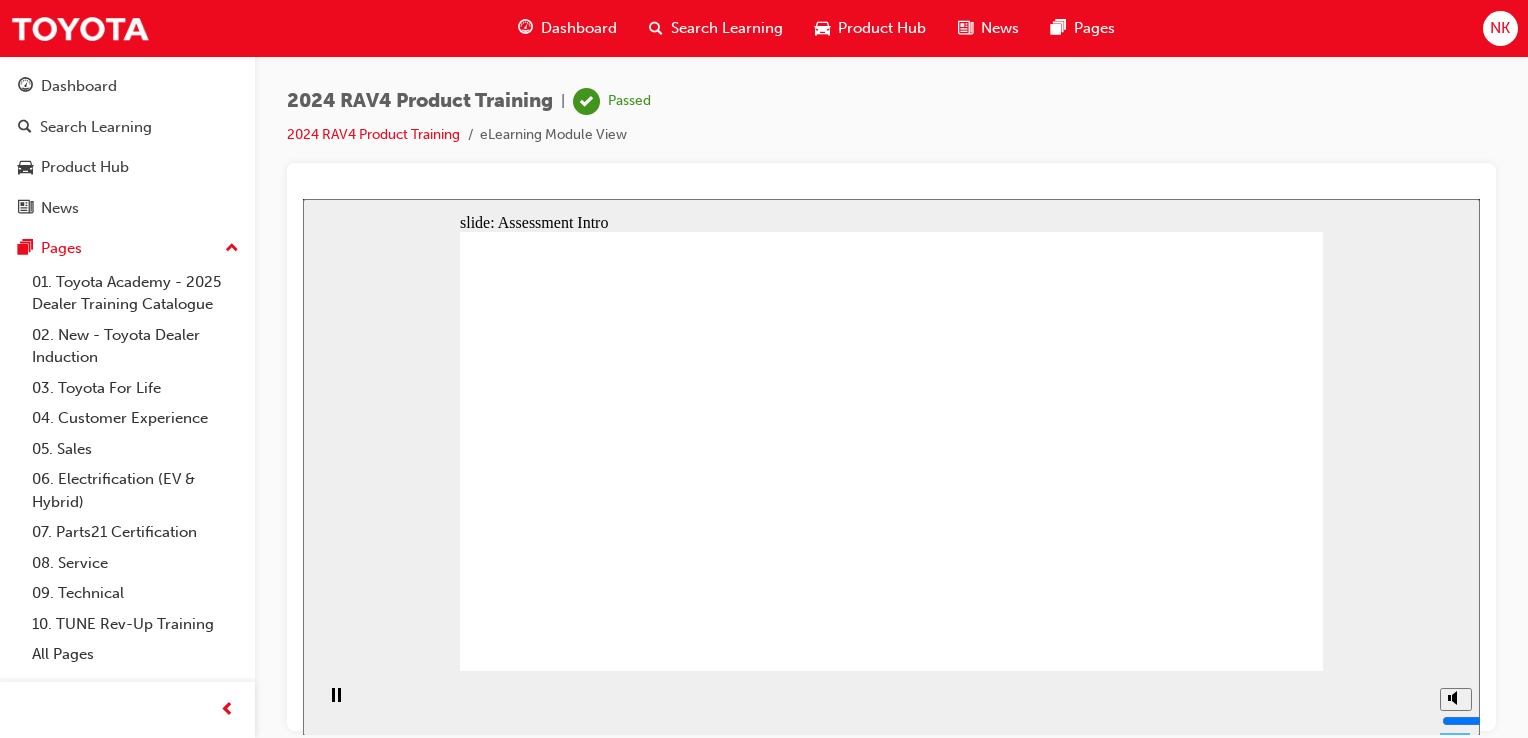 click on "clipboard icon 1 Freeform 2 Freeform 1 Freeform 9 Freeform 4 Freeform 10 Freeform 3 Freeform 6 Freeform 5 Freeform 8 Freeform 7 Rectangle 1 Assessment Test your knowledge of the RAV4 arrow_red.png BACK NEXT BACK NEXT Assessment Test your knowledge o the RAV4" at bounding box center (891, 1964) 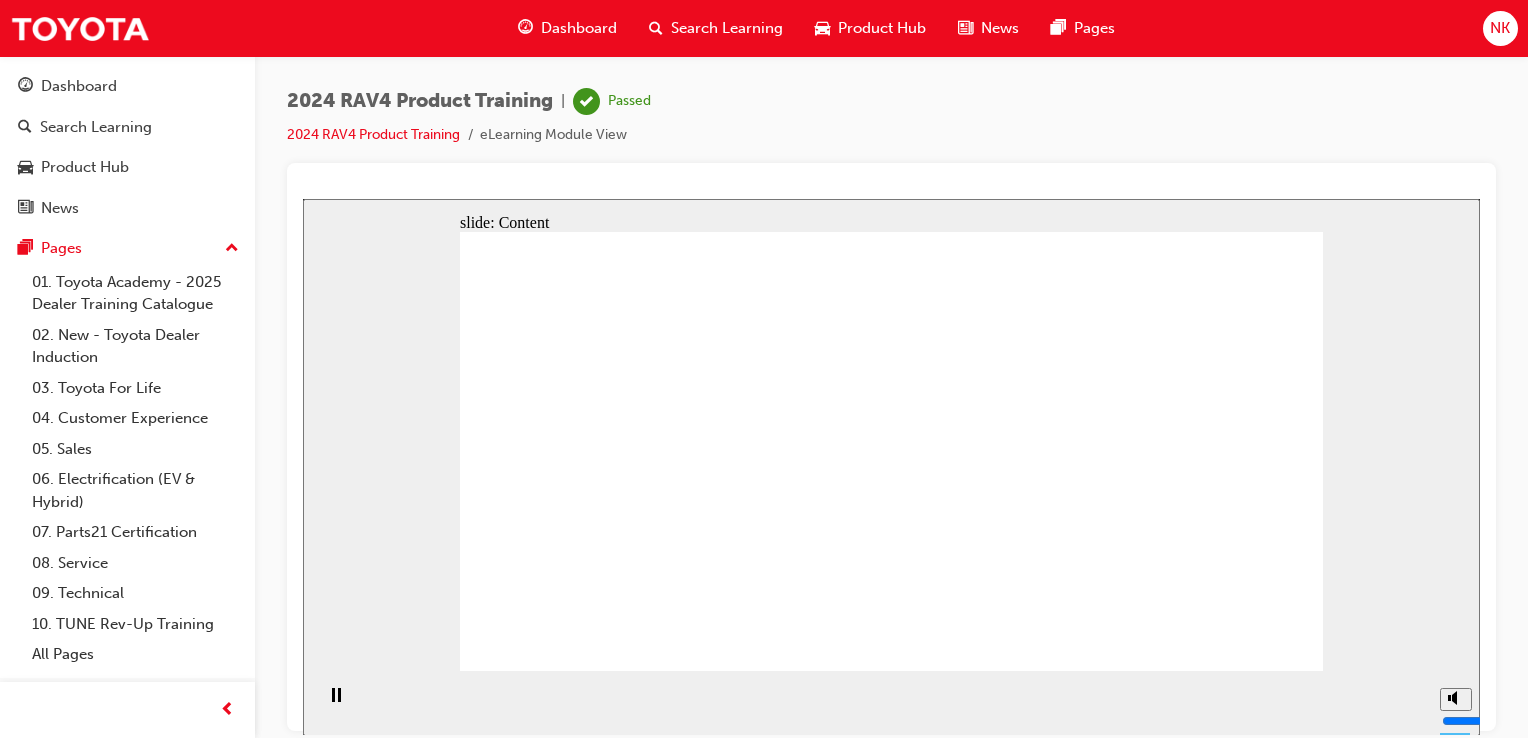 click 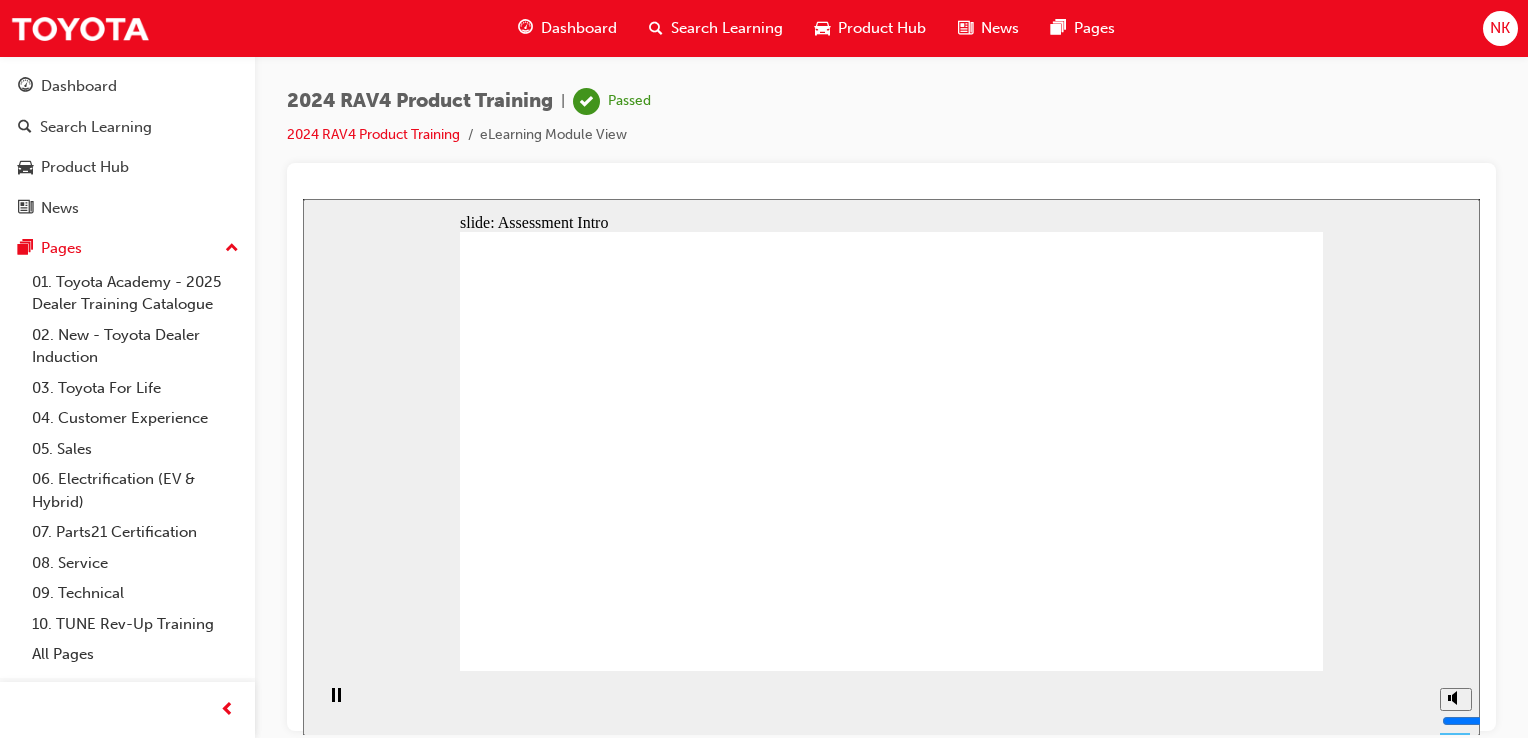 click on "BACK NEXT Assessment Test your knowledge o the RAV4" at bounding box center [891, 1640] 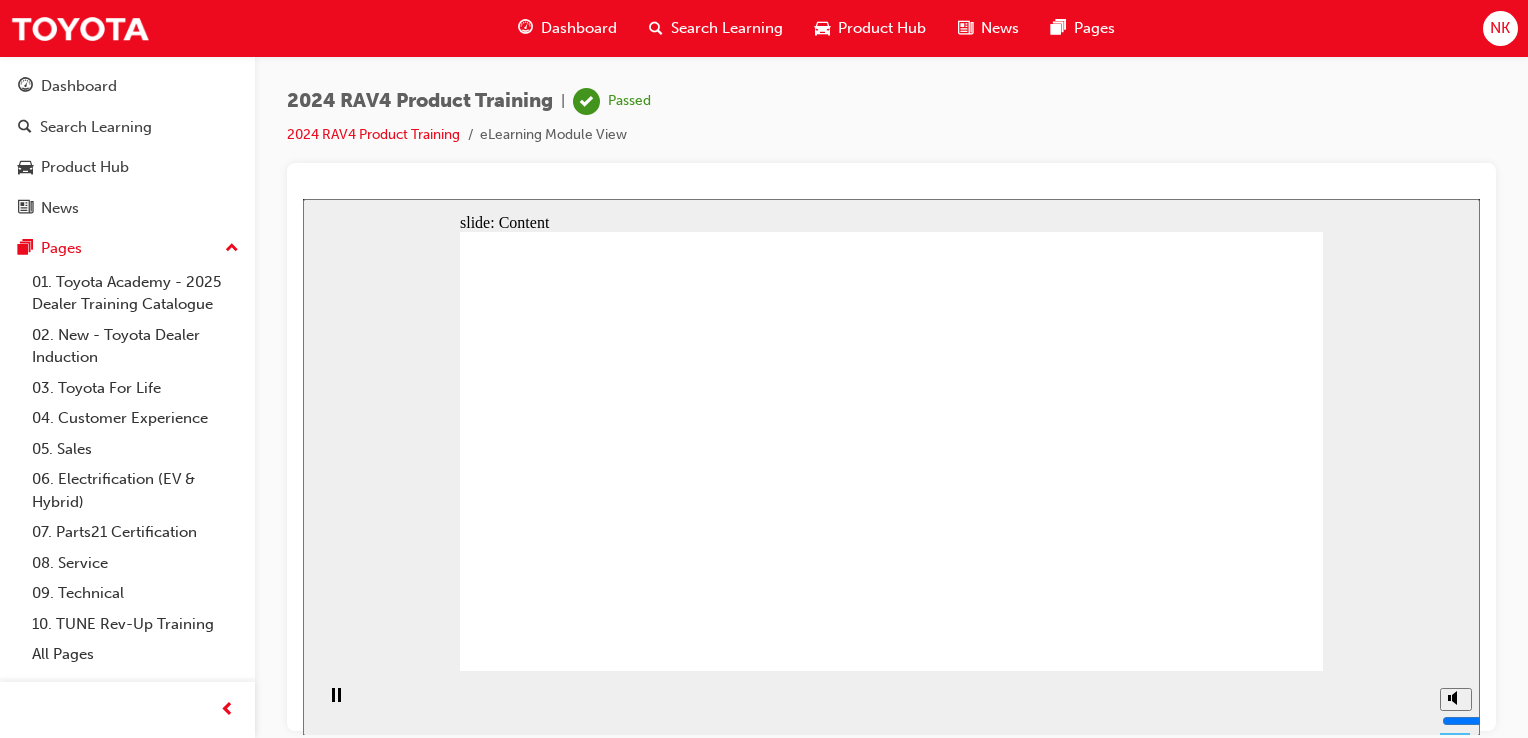 click 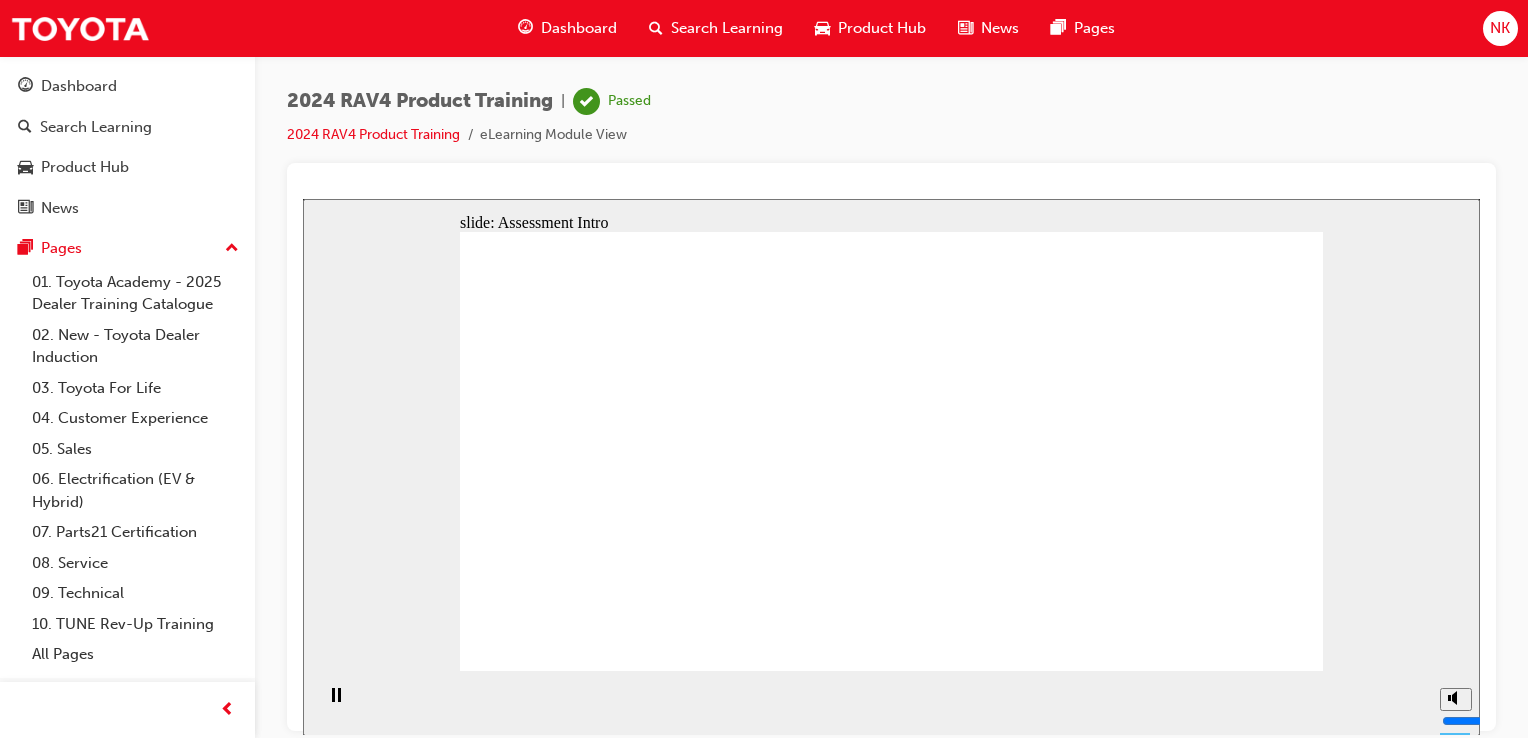 click on "clipboard icon 1 Freeform 2 Freeform 1 Freeform 9 Freeform 4 Freeform 10 Freeform 3 Freeform 6 Freeform 5 Freeform 8 Freeform 7 Rectangle 1 Assessment Test your knowledge of the RAV4 arrow_red.png BACK NEXT BACK NEXT Assessment Test your knowledge o the RAV4" at bounding box center (891, 1964) 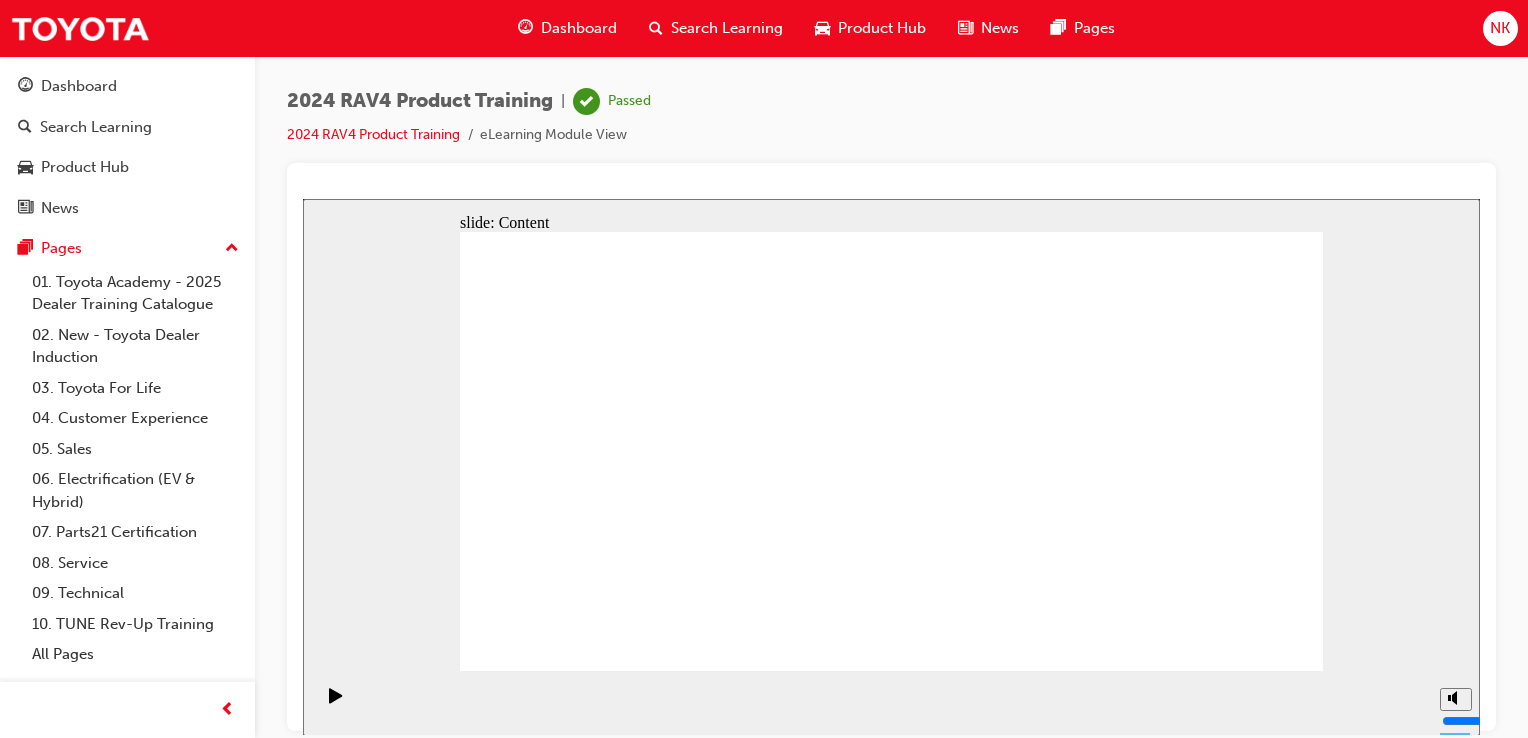 click on "Rectangle 1 Summary RAV4 Discovery Effective Presentation Value-Driven Conversations Customer Experience           Click to reveal key point         Introduction to the 2024 RAV4, a stylish SUV designed for families who crave versatility and choice.    Available in multiple trims, each designed to cater to different customer needs.             Click to reveal key point           Framework to deliver a more compelling presentation narrative.   The walk-around with SPACED methodology ensures each position highlights key features and value to address specific customer needs. Tailor conversations to understand customer priorities.   Whether it’s Safety, Performance, Appearance, Comfort or Economy, framing equipment and features as unique benefit solutions.               Click to reveal key point               Click to reveal key point Enhanced showroom experiences lead to more successful outcomes with more personalised customer interactions and recommendations. arrow_red.png" at bounding box center [891, 2429] 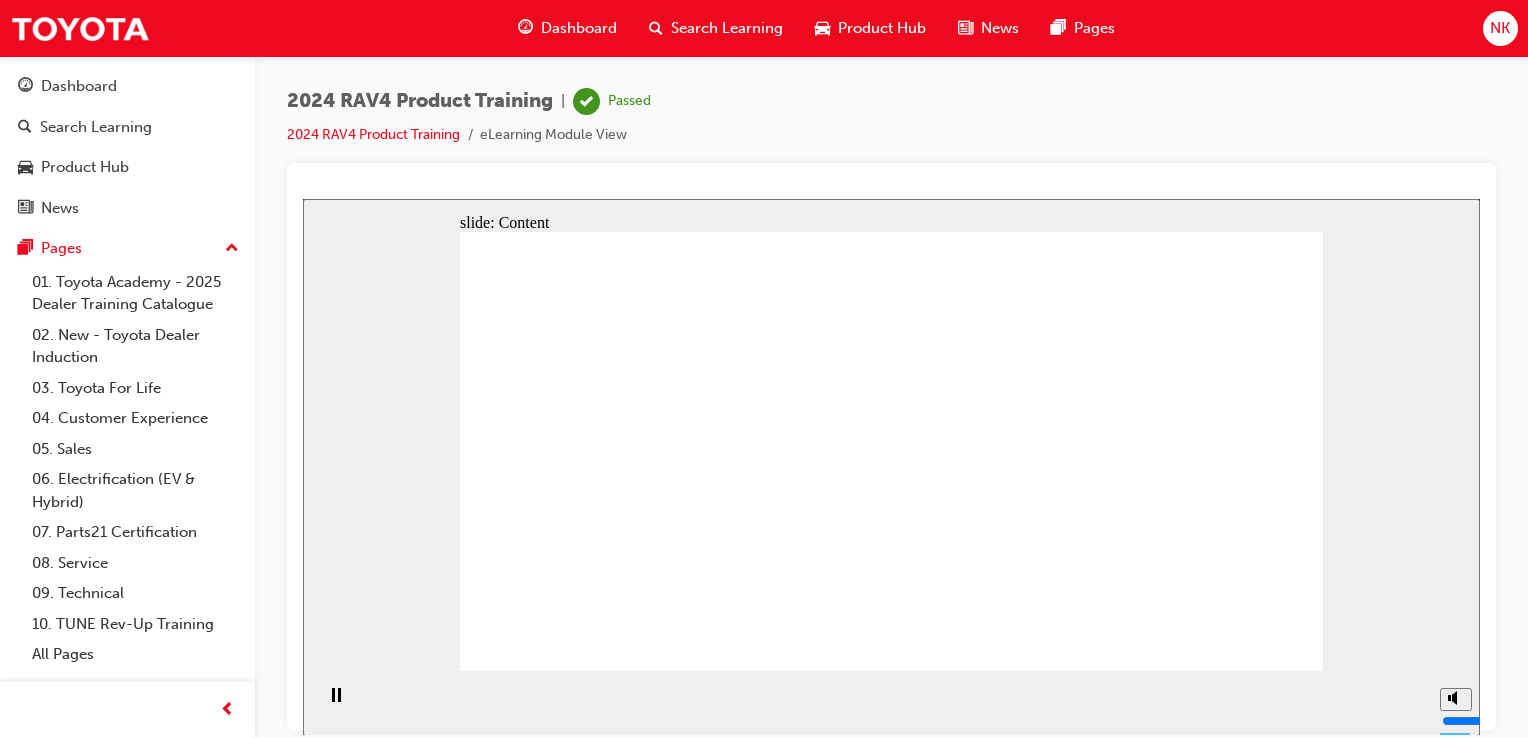 click 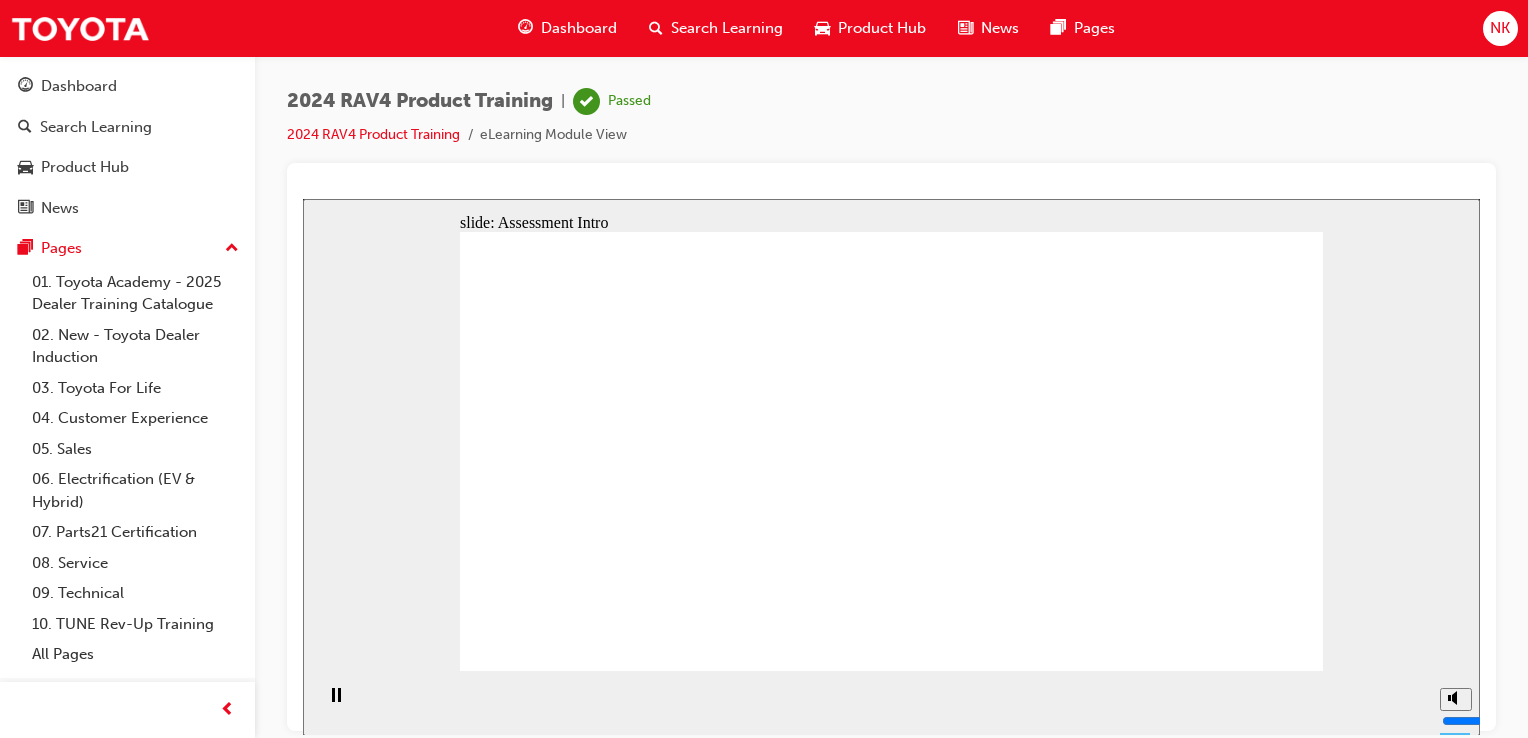click on "clipboard icon 1 Freeform 2 Freeform 1 Freeform 9 Freeform 4 Freeform 10 Freeform 3 Freeform 6 Freeform 5 Freeform 8 Freeform 7 Rectangle 1 Assessment Test your knowledge of the RAV4 arrow_red.png BACK NEXT BACK NEXT Assessment Test your knowledge o the RAV4" at bounding box center [891, 1964] 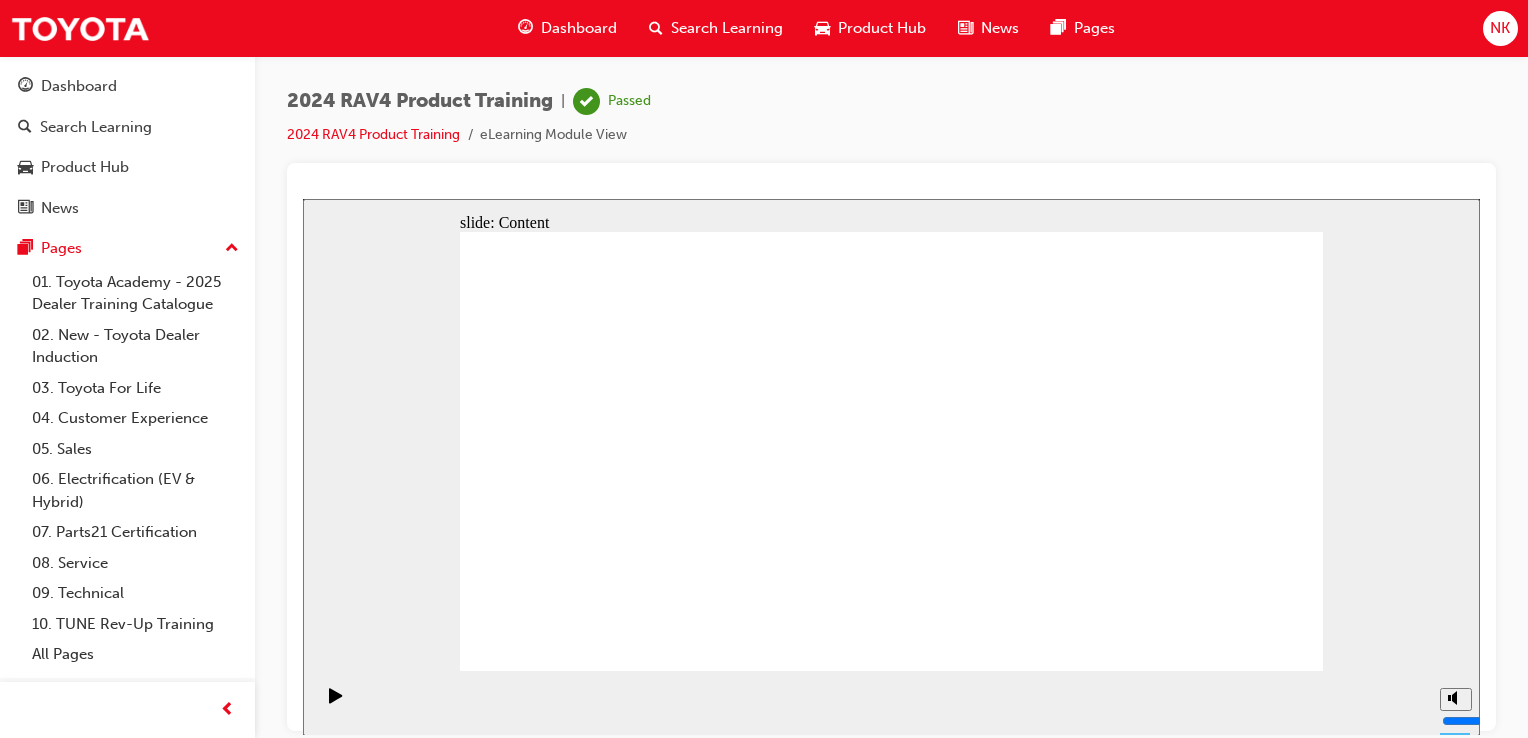 click on "Rectangle 1 Summary RAV4 Discovery Effective Presentation Value-Driven Conversations Customer Experience           Click to reveal key point         Introduction to the 2024 RAV4, a stylish SUV designed for families who crave versatility and choice.    Available in multiple trims, each designed to cater to different customer needs.             Click to reveal key point           Framework to deliver a more compelling presentation narrative.   The walk-around with SPACED methodology ensures each position highlights key features and value to address specific customer needs. Tailor conversations to understand customer priorities.   Whether it’s Safety, Performance, Appearance, Comfort or Economy, framing equipment and features as unique benefit solutions.               Click to reveal key point               Click to reveal key point Enhanced showroom experiences lead to more successful outcomes with more personalised customer interactions and recommendations. arrow_red.png" at bounding box center (891, 2429) 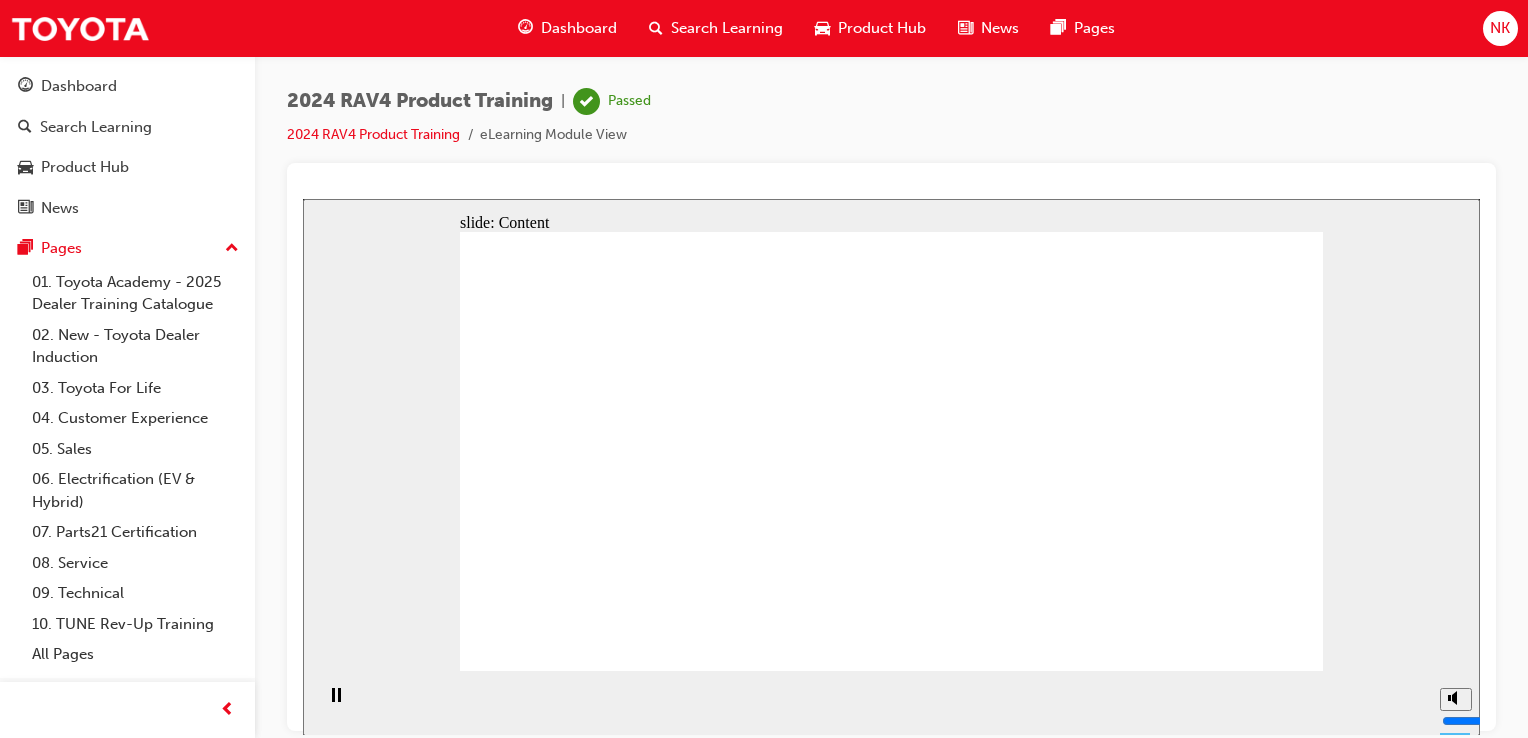 click 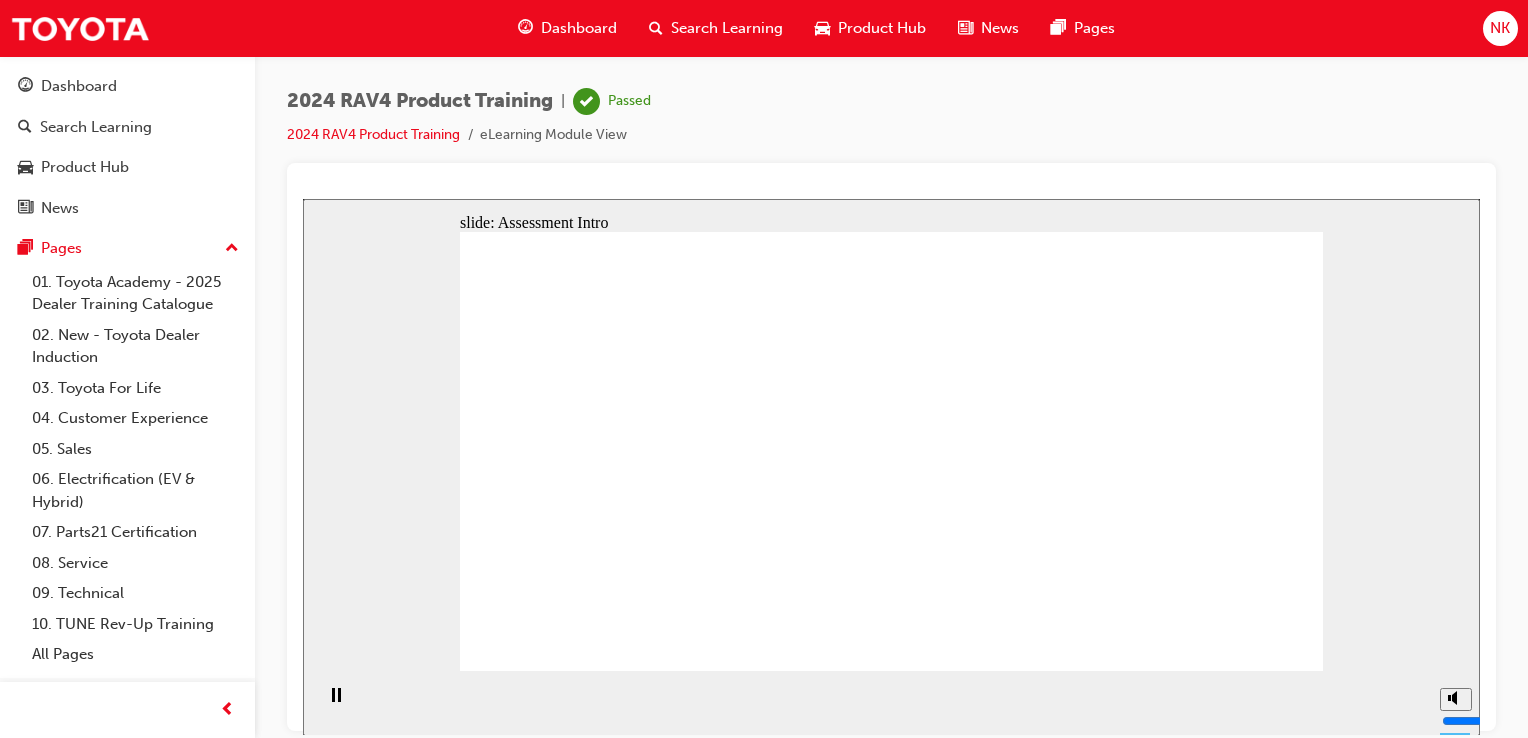 click on "clipboard icon 1 Freeform 2 Freeform 1 Freeform 9 Freeform 4 Freeform 10 Freeform 3 Freeform 6 Freeform 5 Freeform 8 Freeform 7 Rectangle 1 Assessment Test your knowledge of the RAV4 arrow_red.png BACK NEXT BACK NEXT Assessment Test your knowledge o the RAV4" at bounding box center [891, 1964] 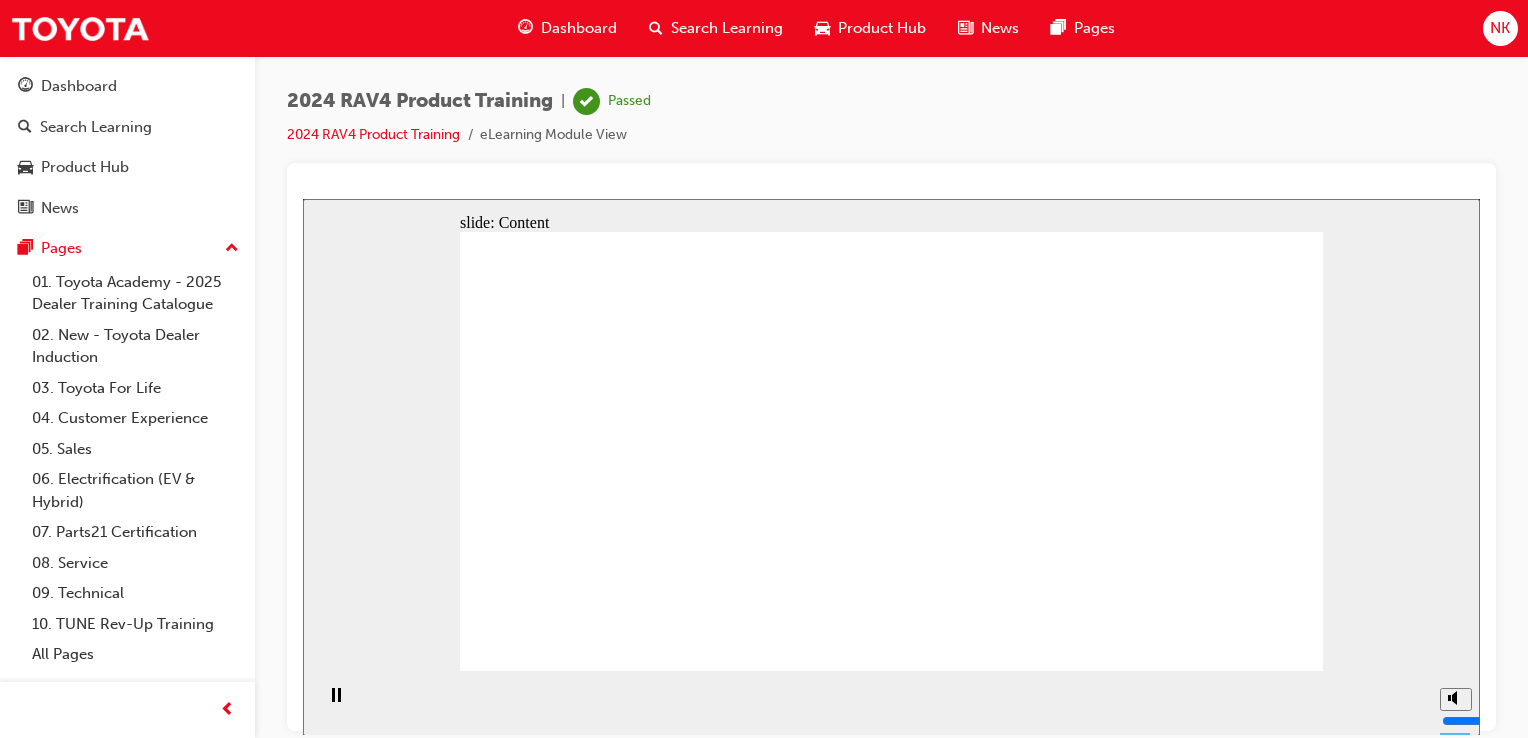 click 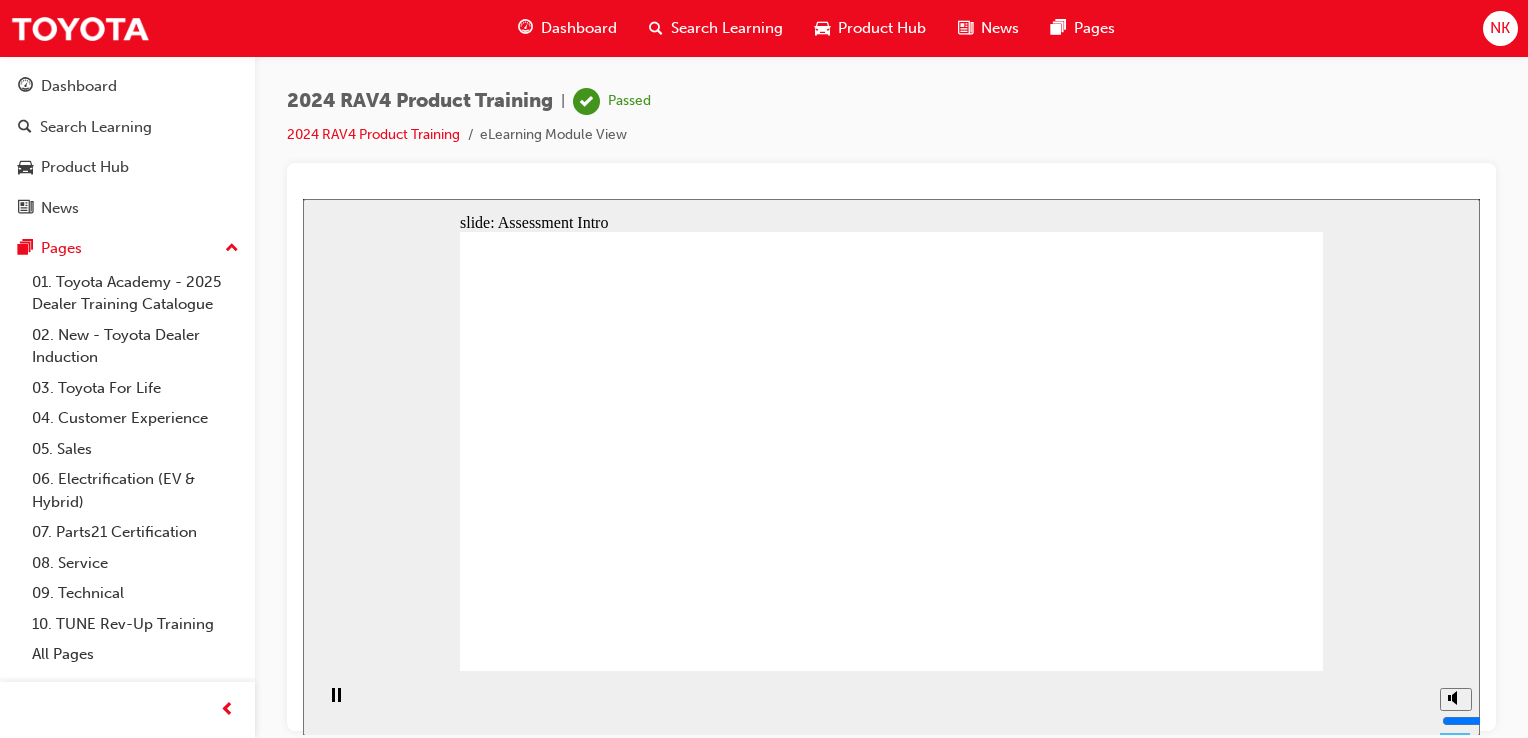 click on "clipboard icon 1 Freeform 2 Freeform 1 Freeform 9 Freeform 4 Freeform 10 Freeform 3 Freeform 6 Freeform 5 Freeform 8 Freeform 7 Rectangle 1 Assessment Test your knowledge of the RAV4 arrow_red.png BACK NEXT BACK NEXT Assessment Test your knowledge o the RAV4" at bounding box center [891, 1964] 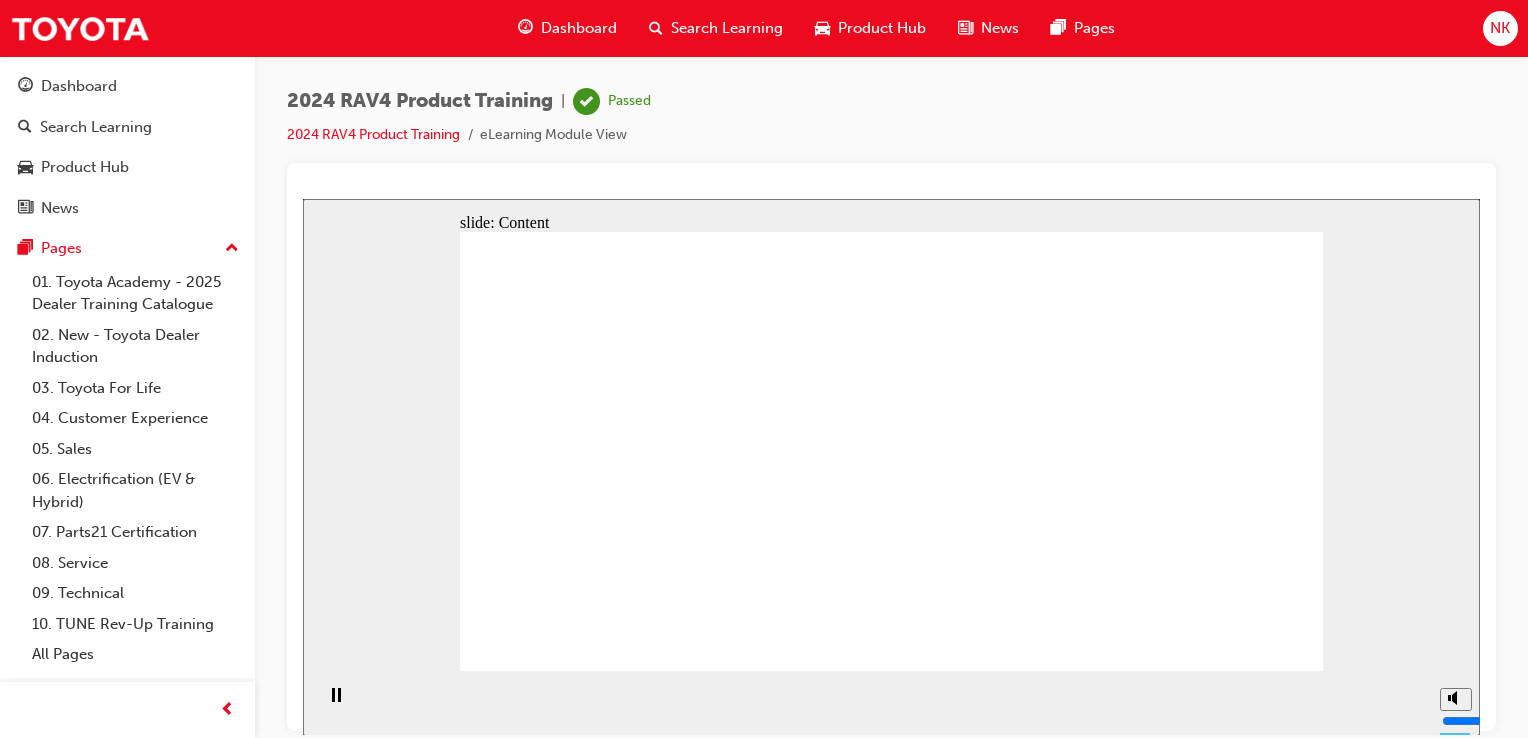 click on "BACK NEXT Summary Click to reveal key point RAV4 Discovery Click to reveal key point Eective Presentation Click to reveal key point Value-Driven Conversations Click to reveal key point Customer Experience Position yoursel as a trusted consultant who provides solutions that match liestyle needs. Introduction to the 2024 RAV4, a   stylish SUV designed or amilies  who crave versatility and choice.  Available in multiple trims, each  designed to cater to dierent   customer needs. Framework to deliver a more  compelling presentation narrative. The walk-around with SPACED   methodology ensures each  position highlights key eatures   and value to address specic   customer needs. Tailor conversations to understand  customer priorities. Whether it’s Saety, Perormance,  Appearance, Comort or Economy,  raming equipment and eatures as   unique benet solutions." at bounding box center (891, 1656) 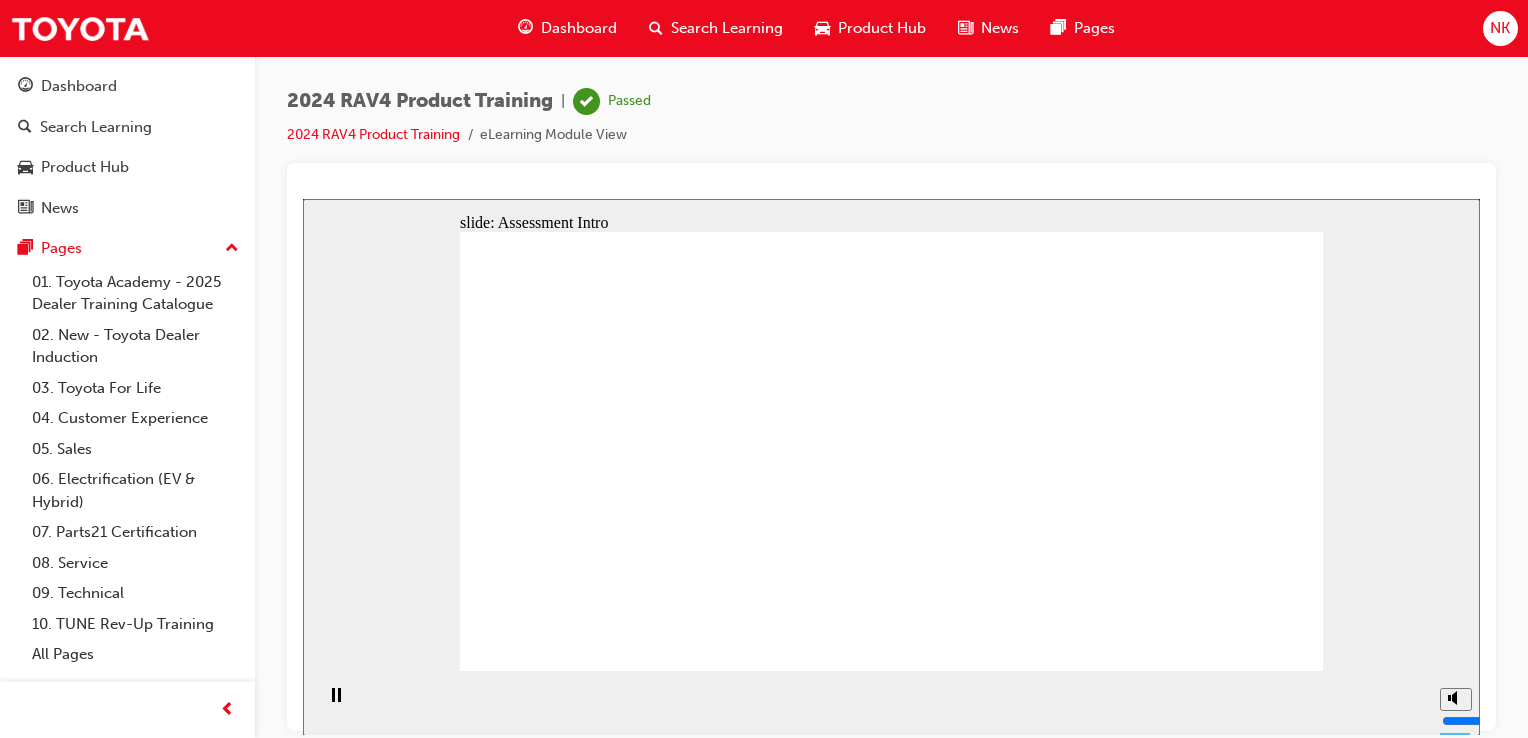 click on "clipboard icon 1 Freeform 2 Freeform 1 Freeform 9 Freeform 4 Freeform 10 Freeform 3 Freeform 6 Freeform 5 Freeform 8 Freeform 7 Rectangle 1 Assessment Test your knowledge of the RAV4 arrow_red.png BACK NEXT BACK NEXT Assessment Test your knowledge o the RAV4" at bounding box center [891, 1964] 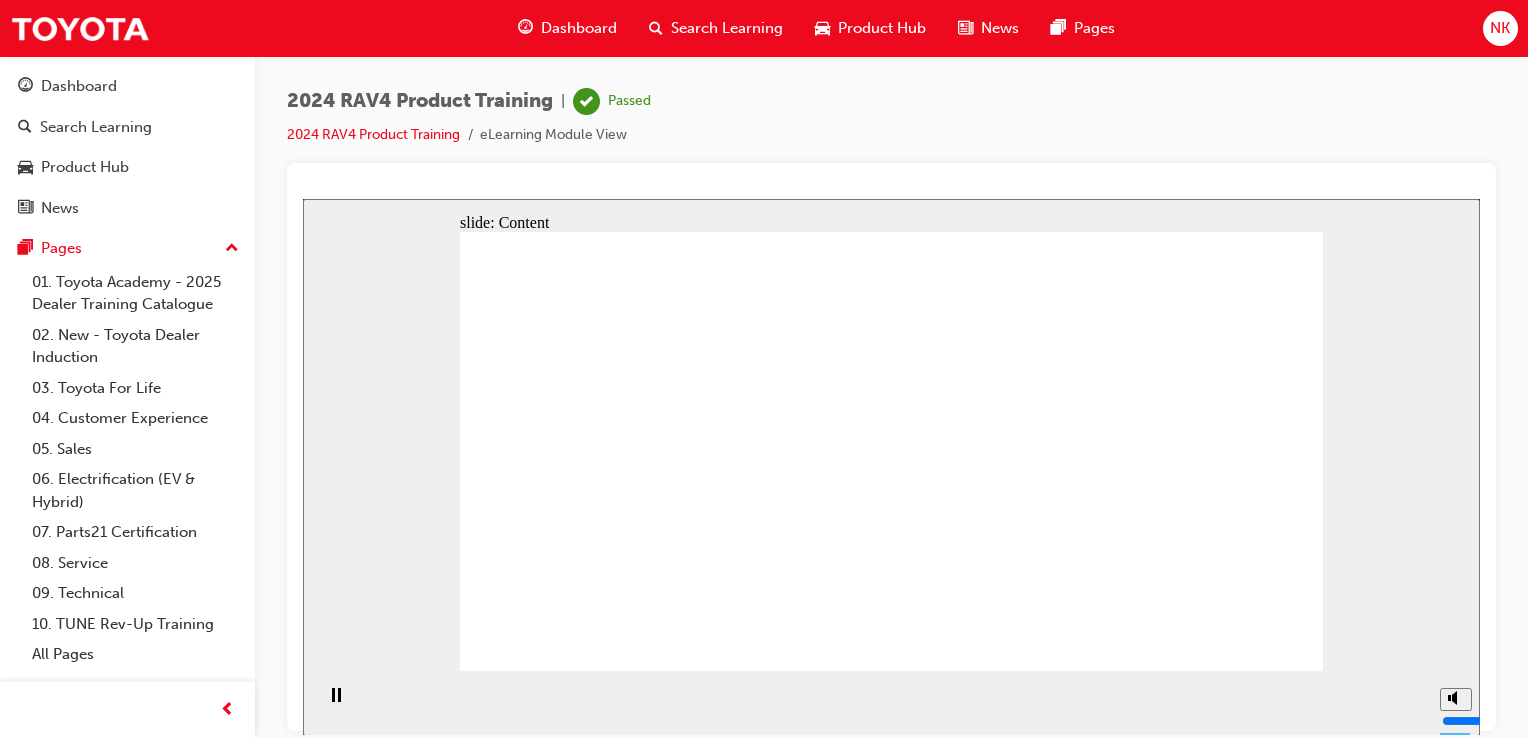 click 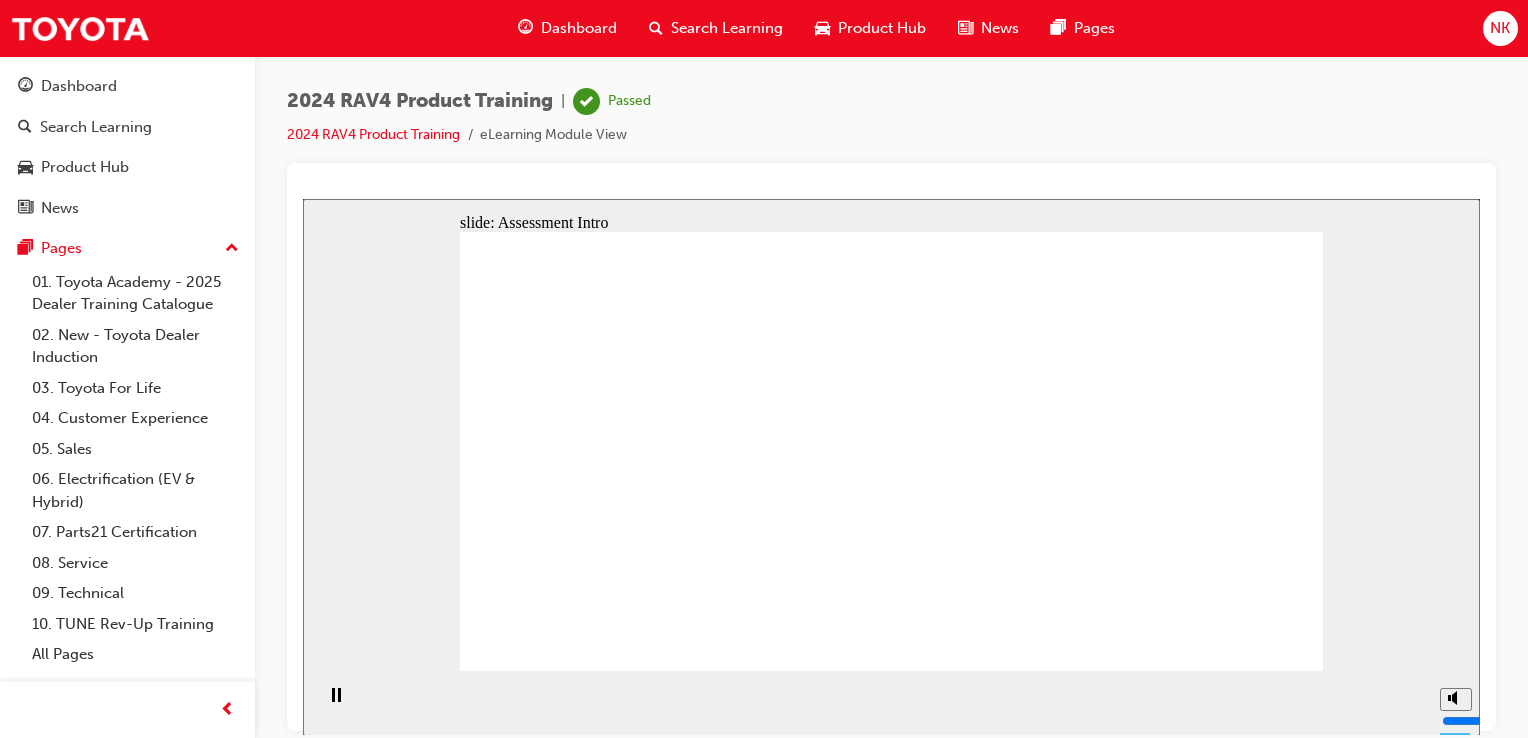 click 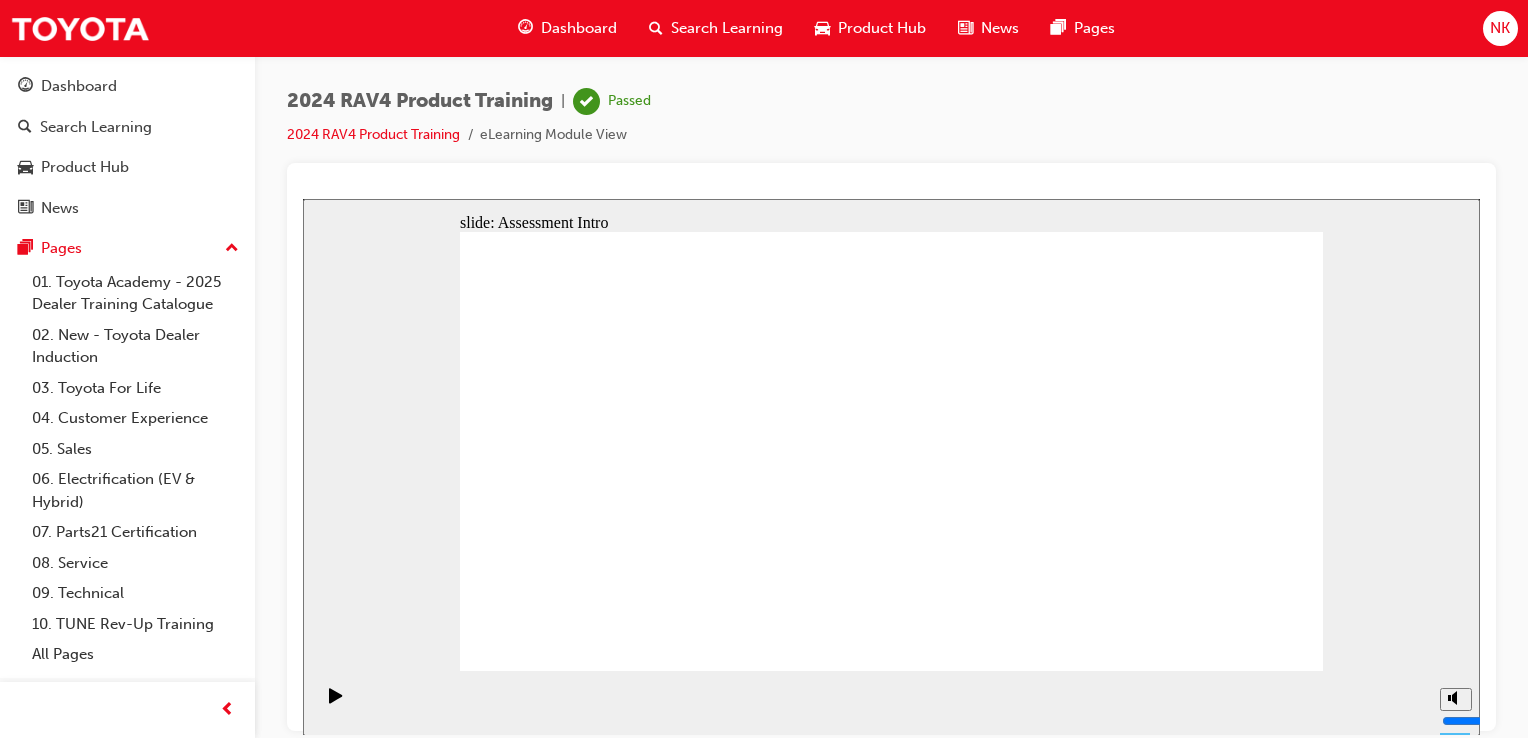 click 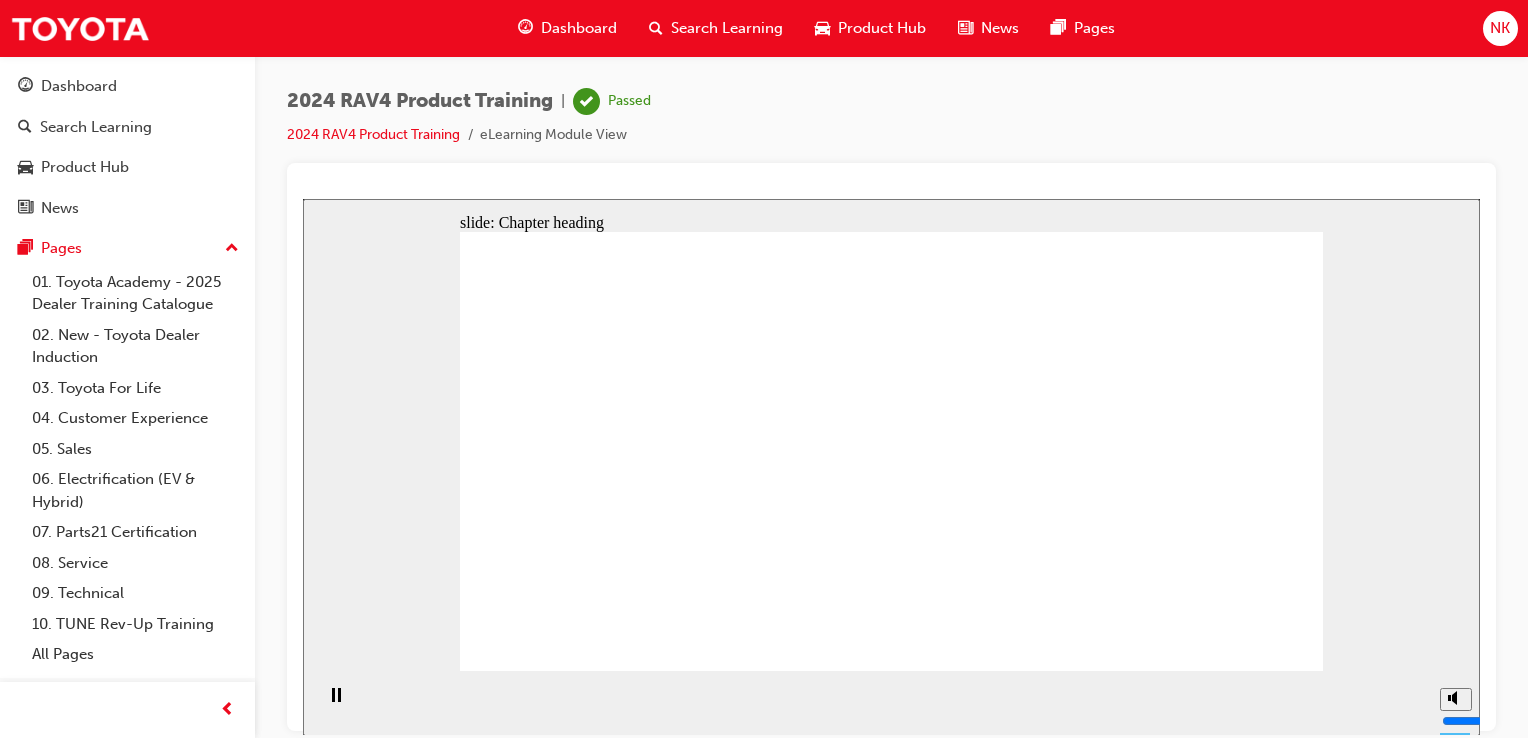 click 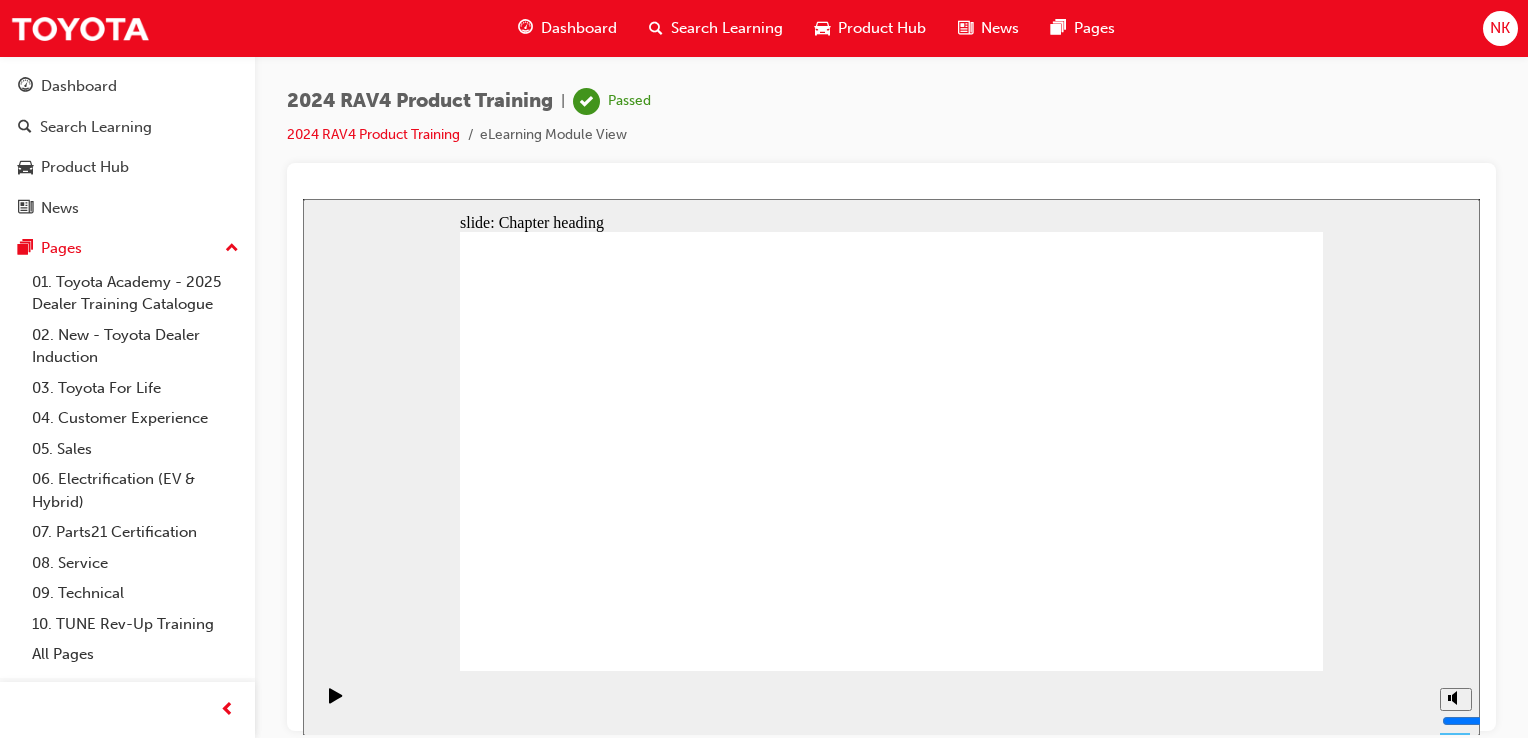 click 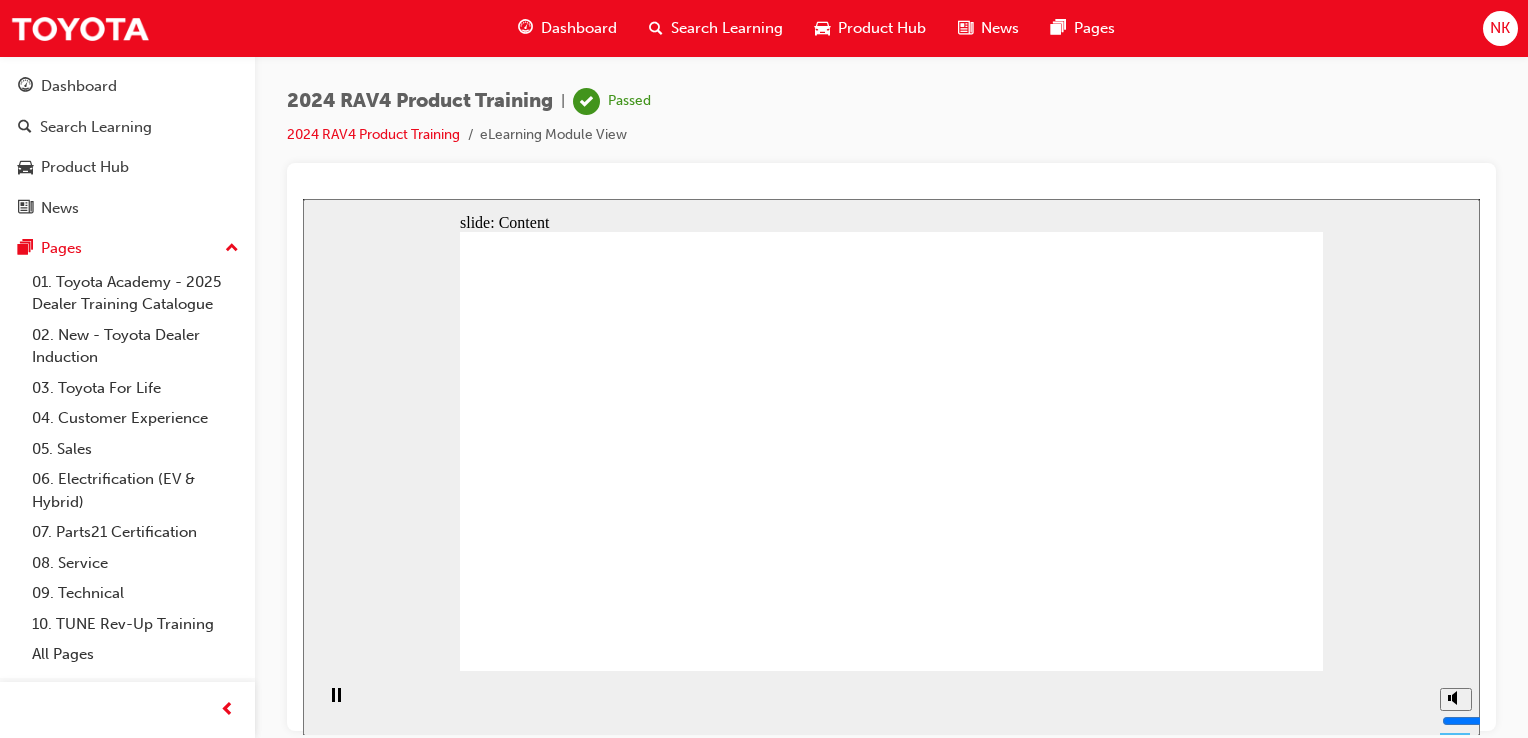 click 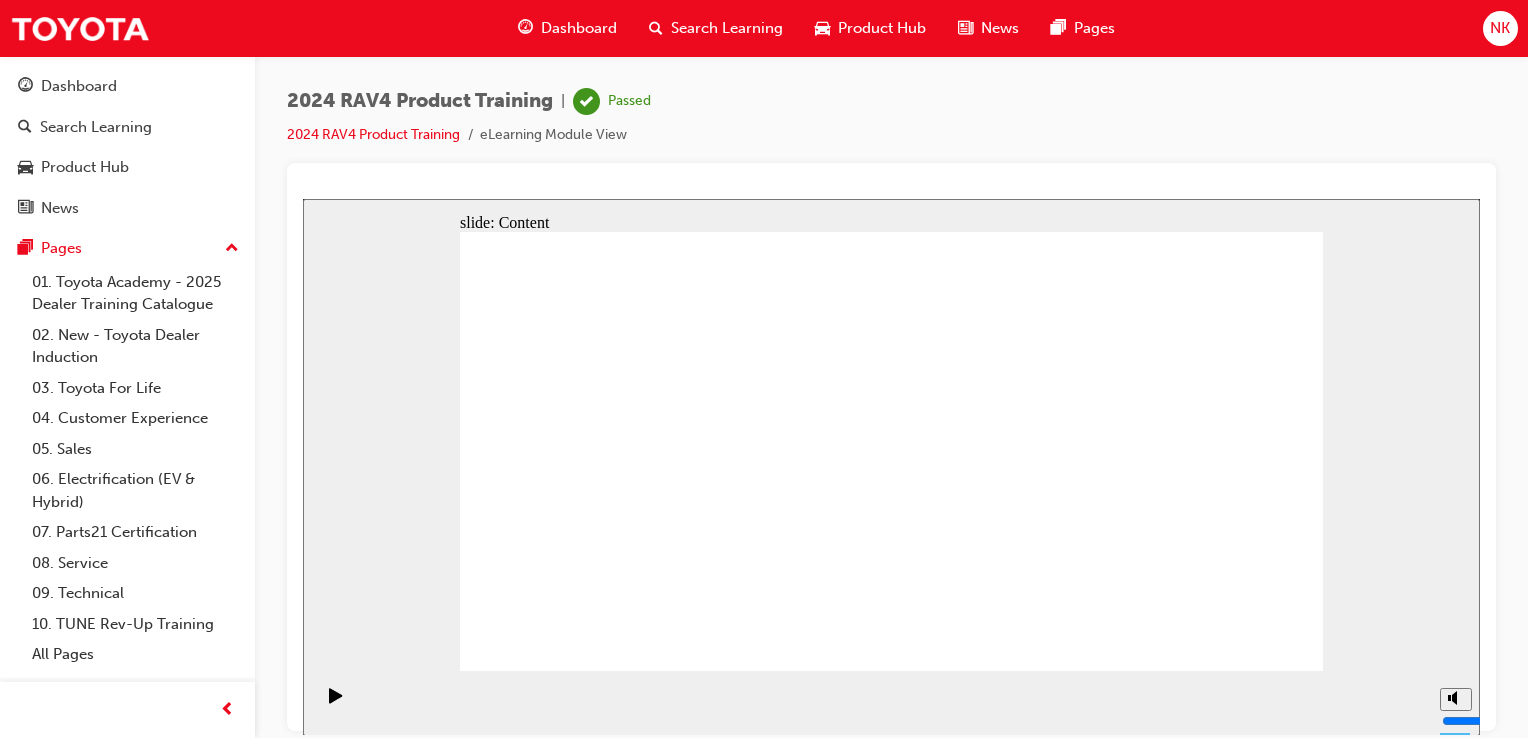 click 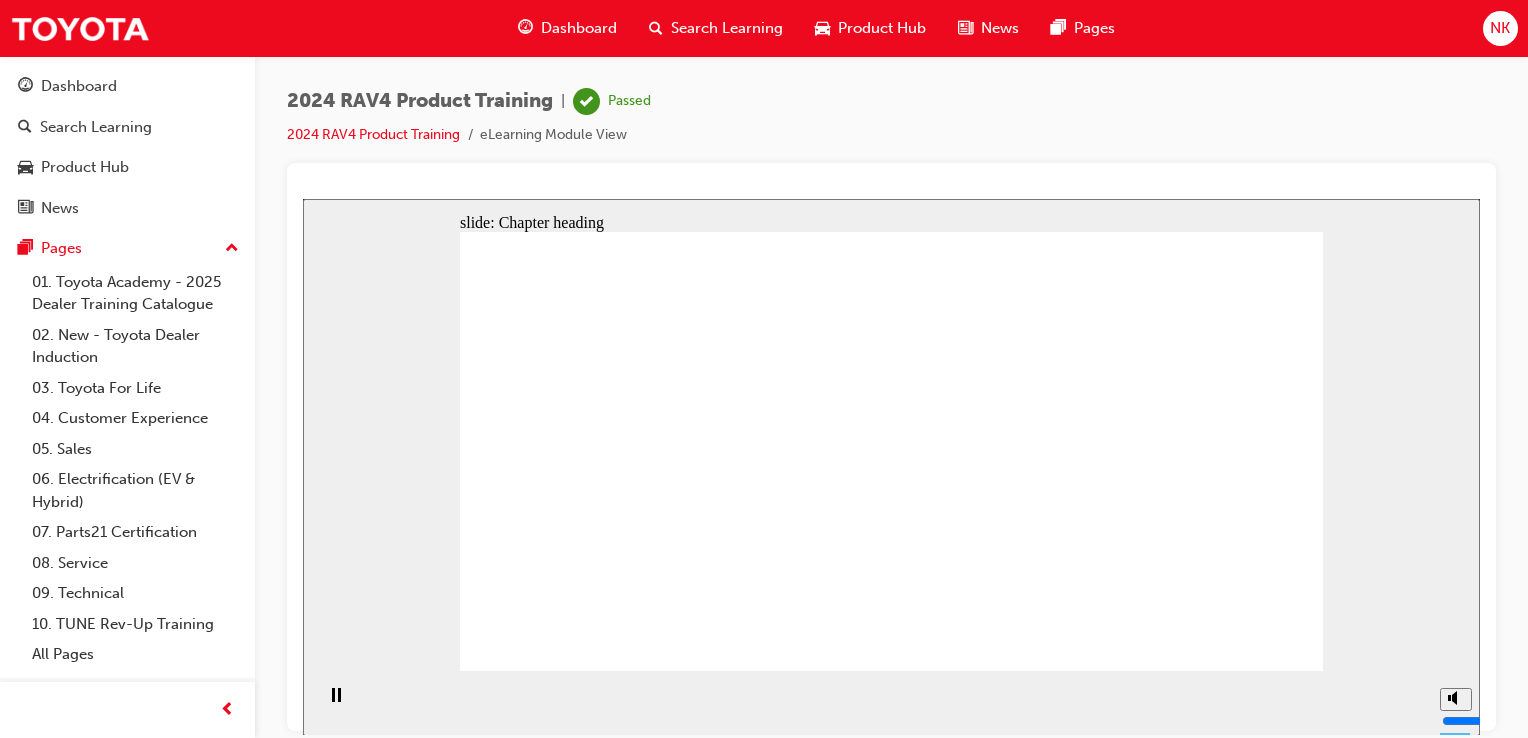click 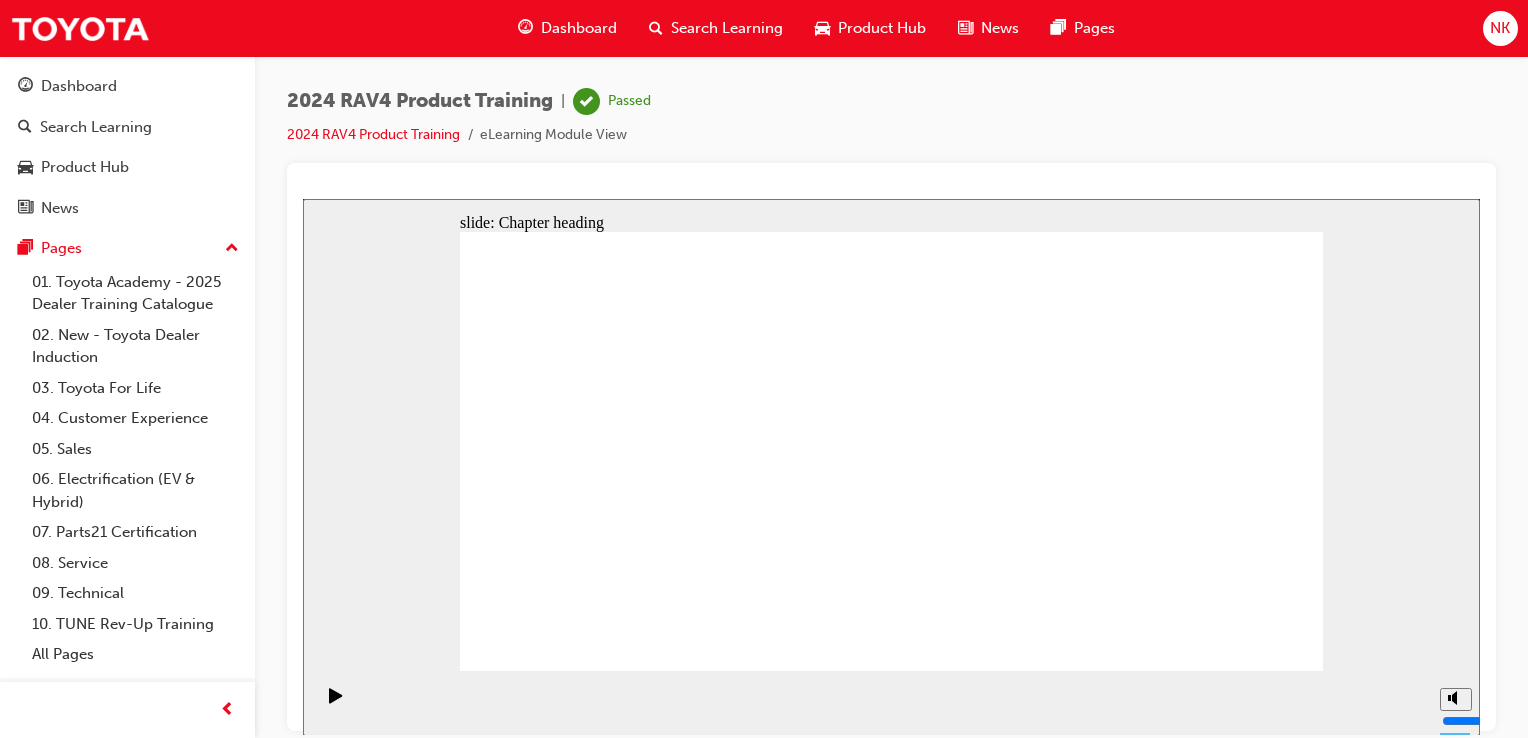 click 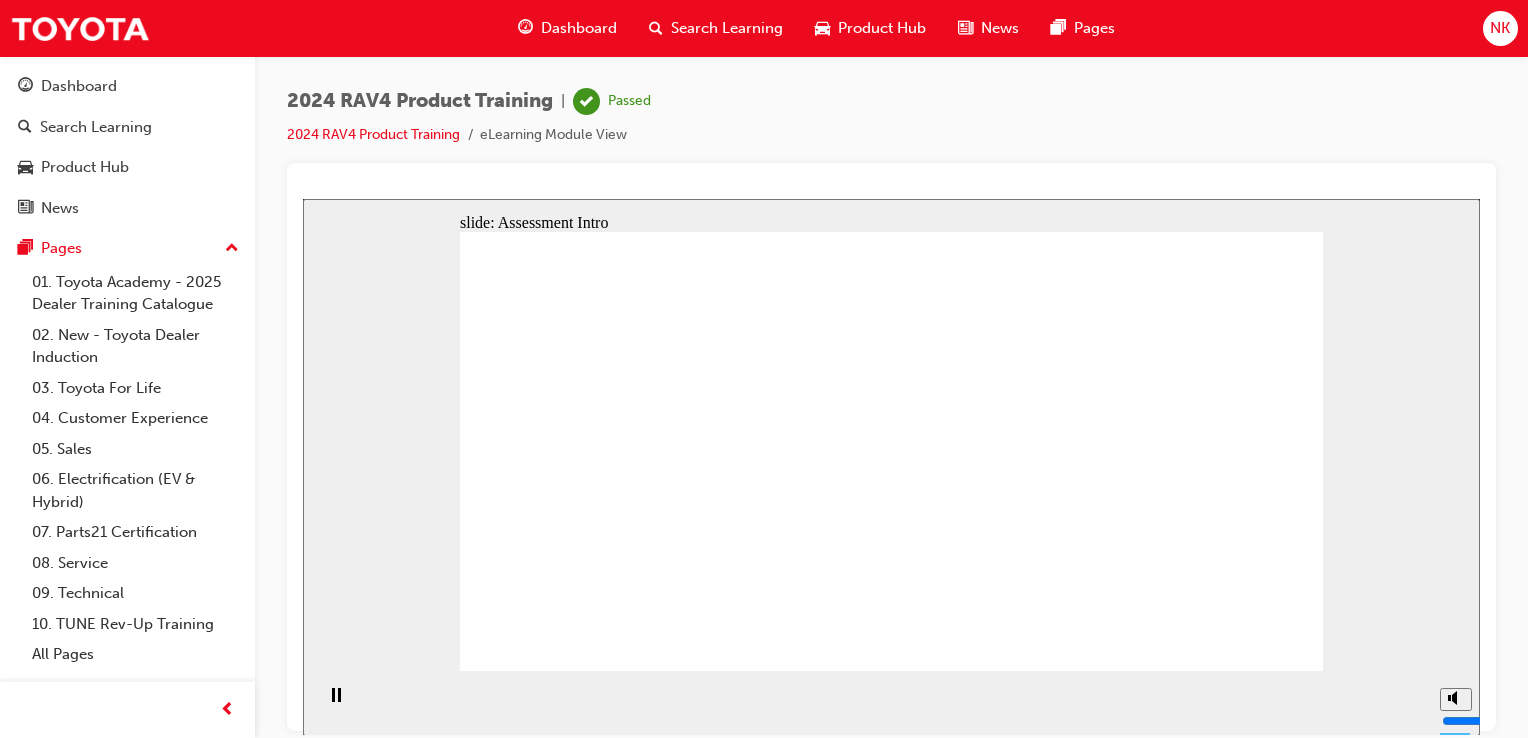 click 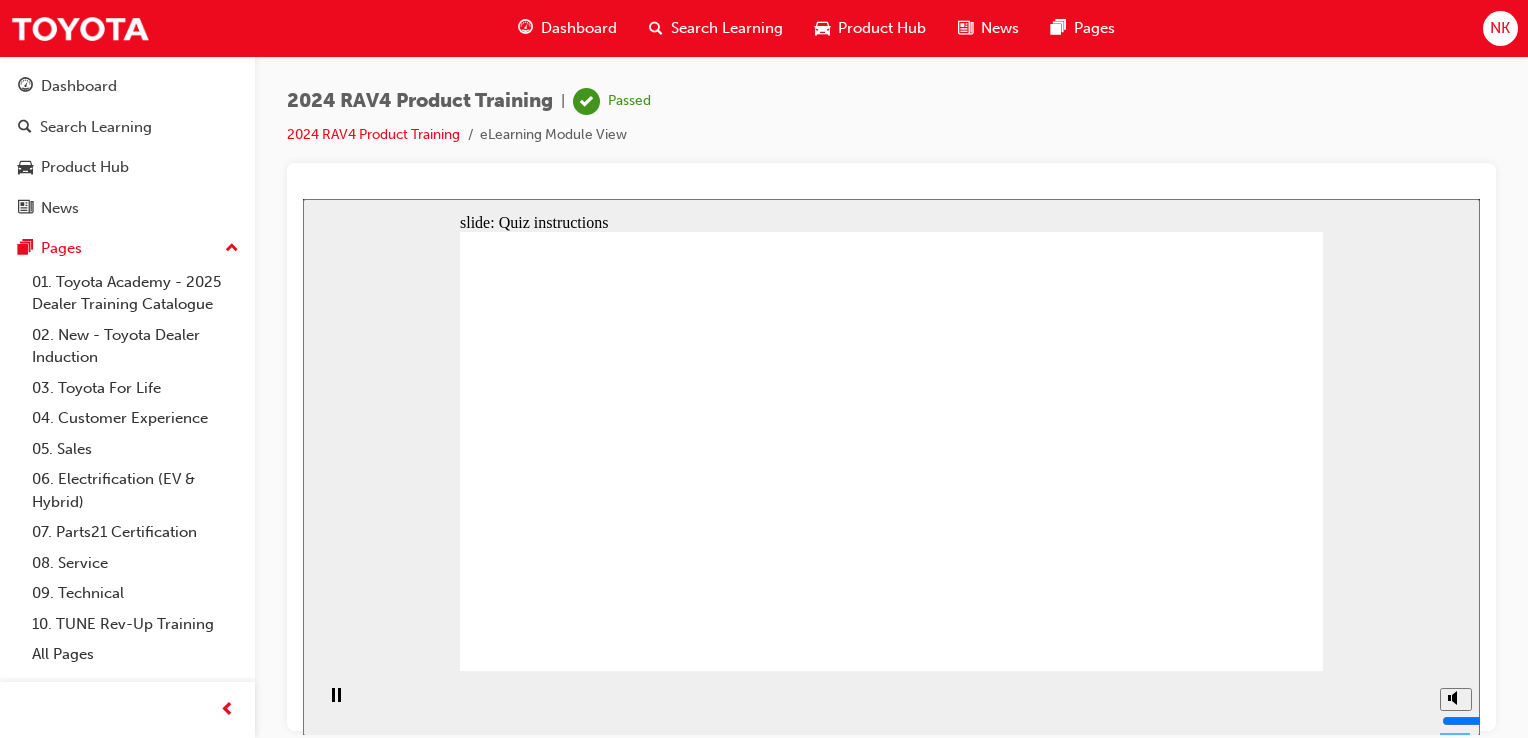click on "Dashboard" at bounding box center [579, 28] 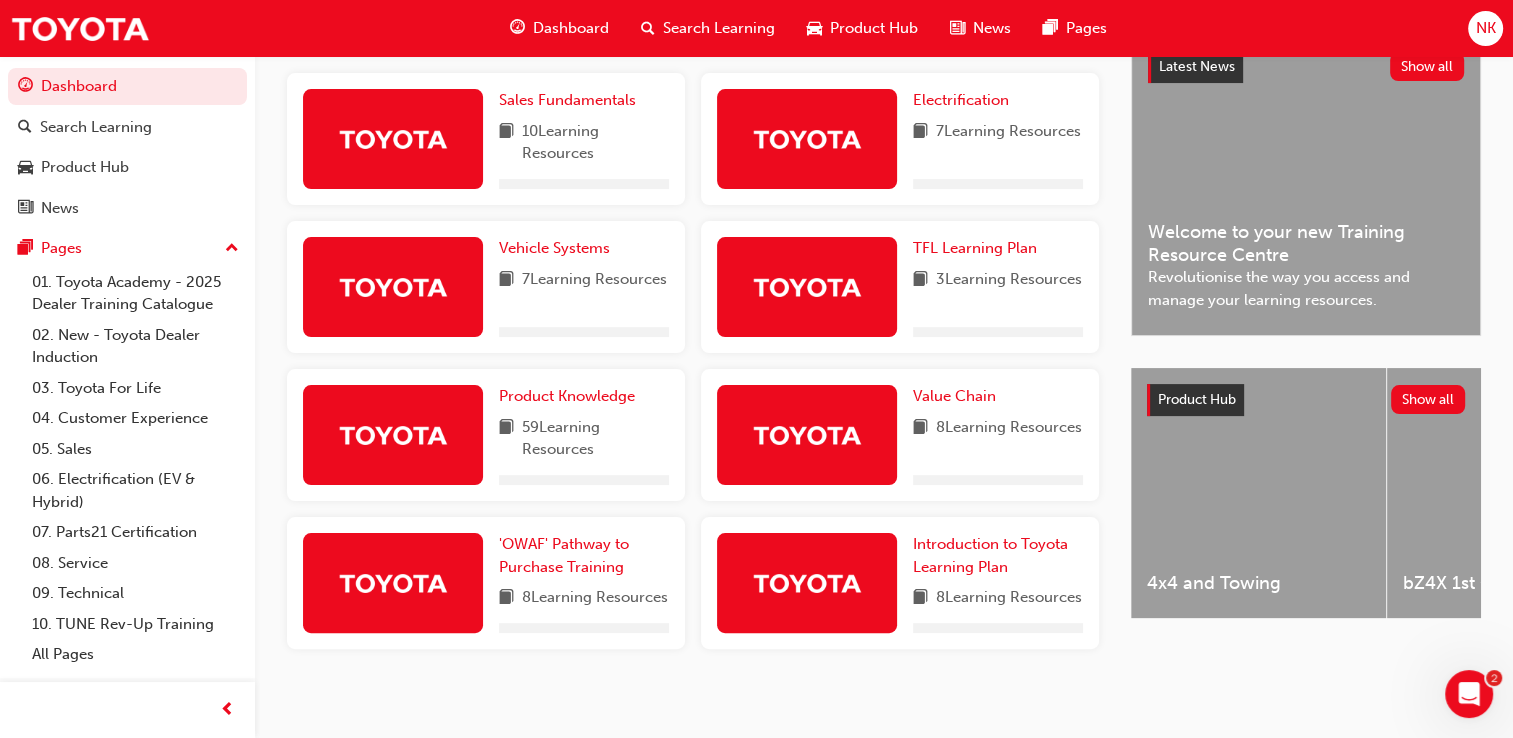 scroll, scrollTop: 428, scrollLeft: 0, axis: vertical 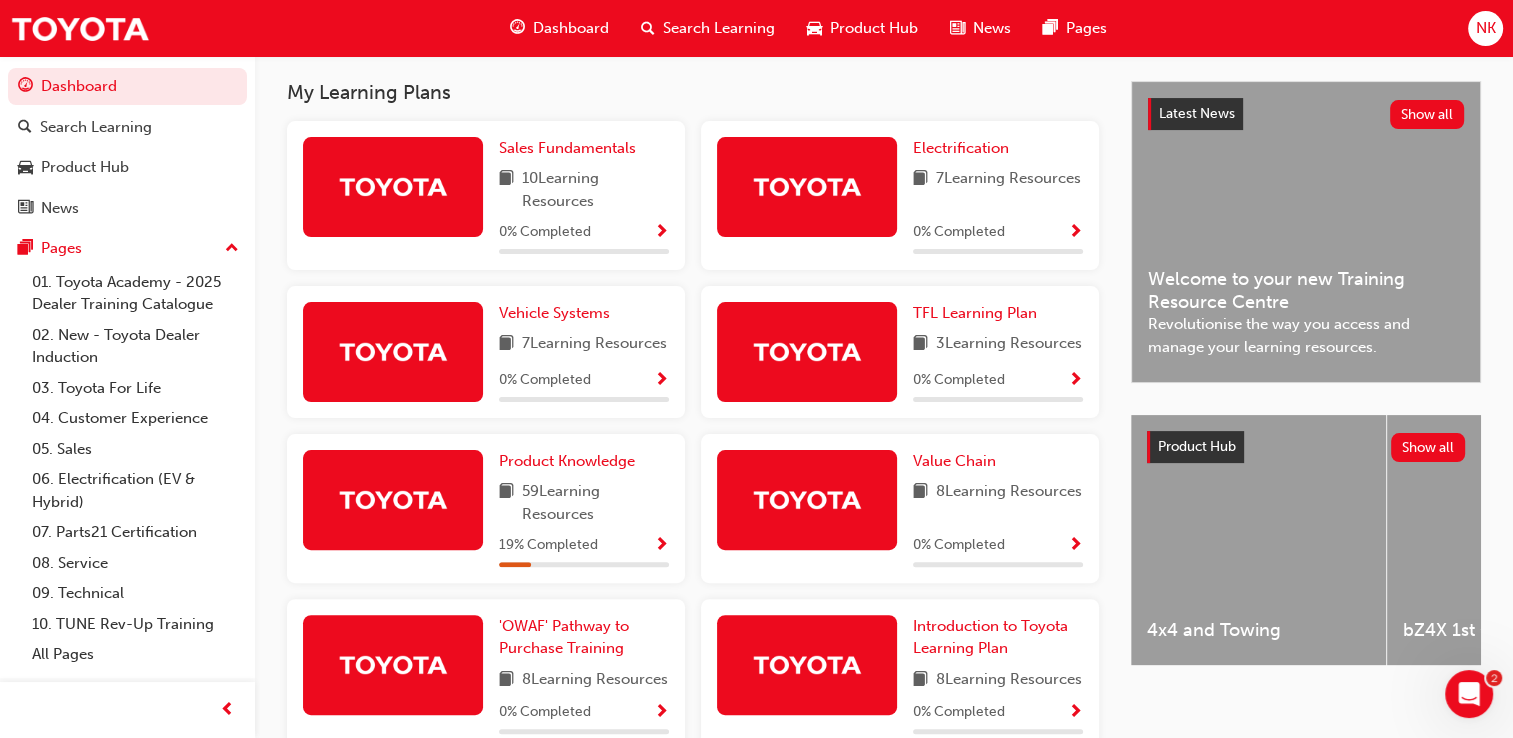 click on "0 % Completed" at bounding box center (584, 380) 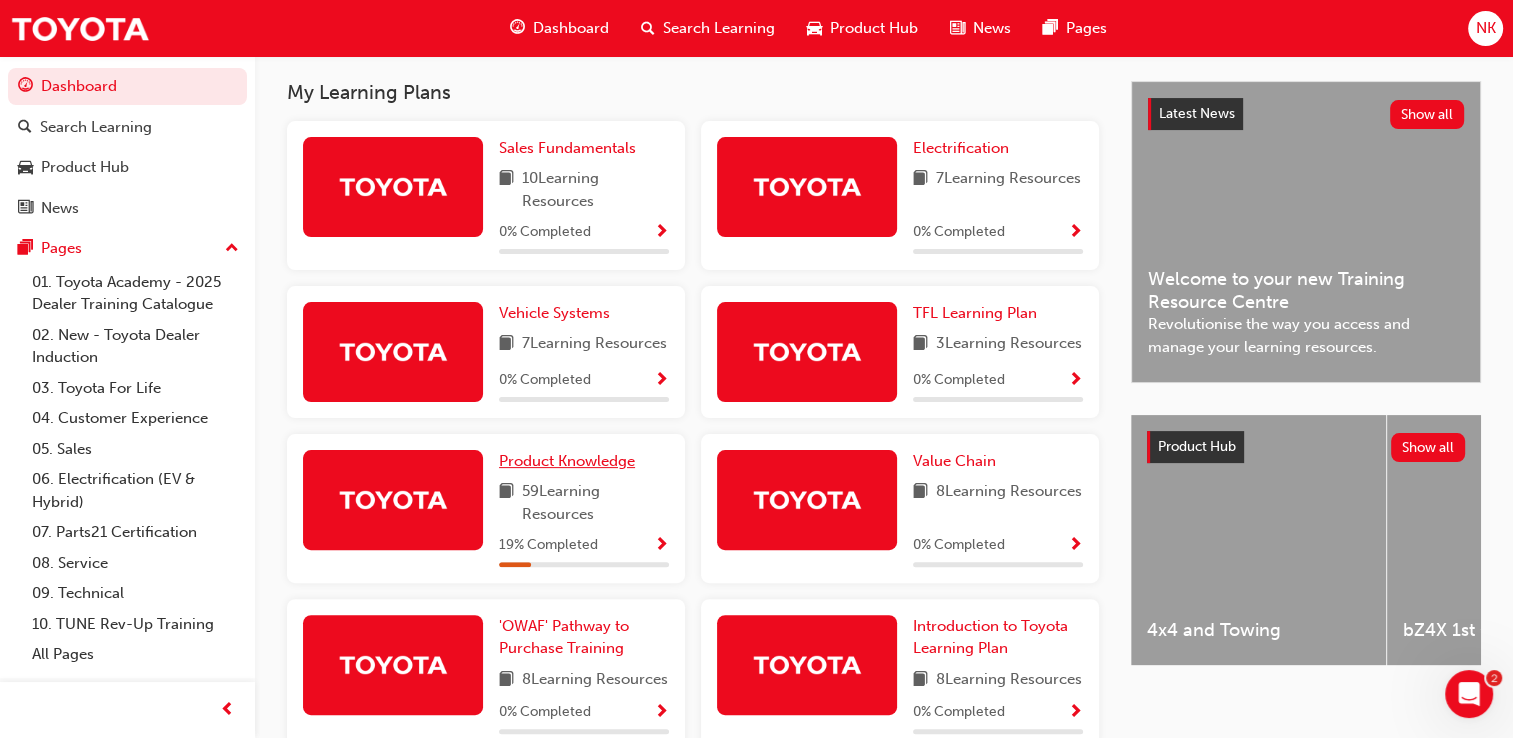 click on "Product Knowledge" at bounding box center (567, 461) 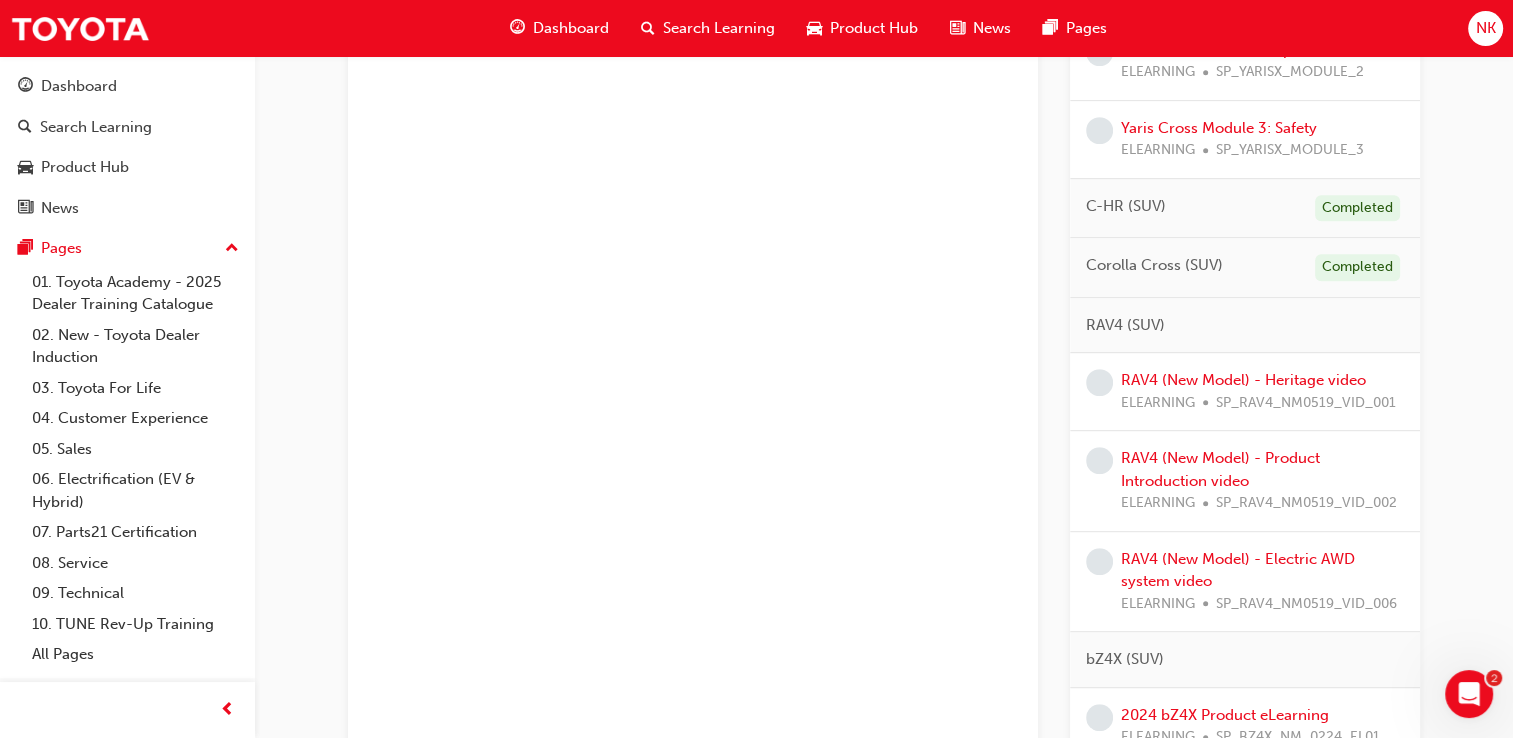 scroll, scrollTop: 888, scrollLeft: 0, axis: vertical 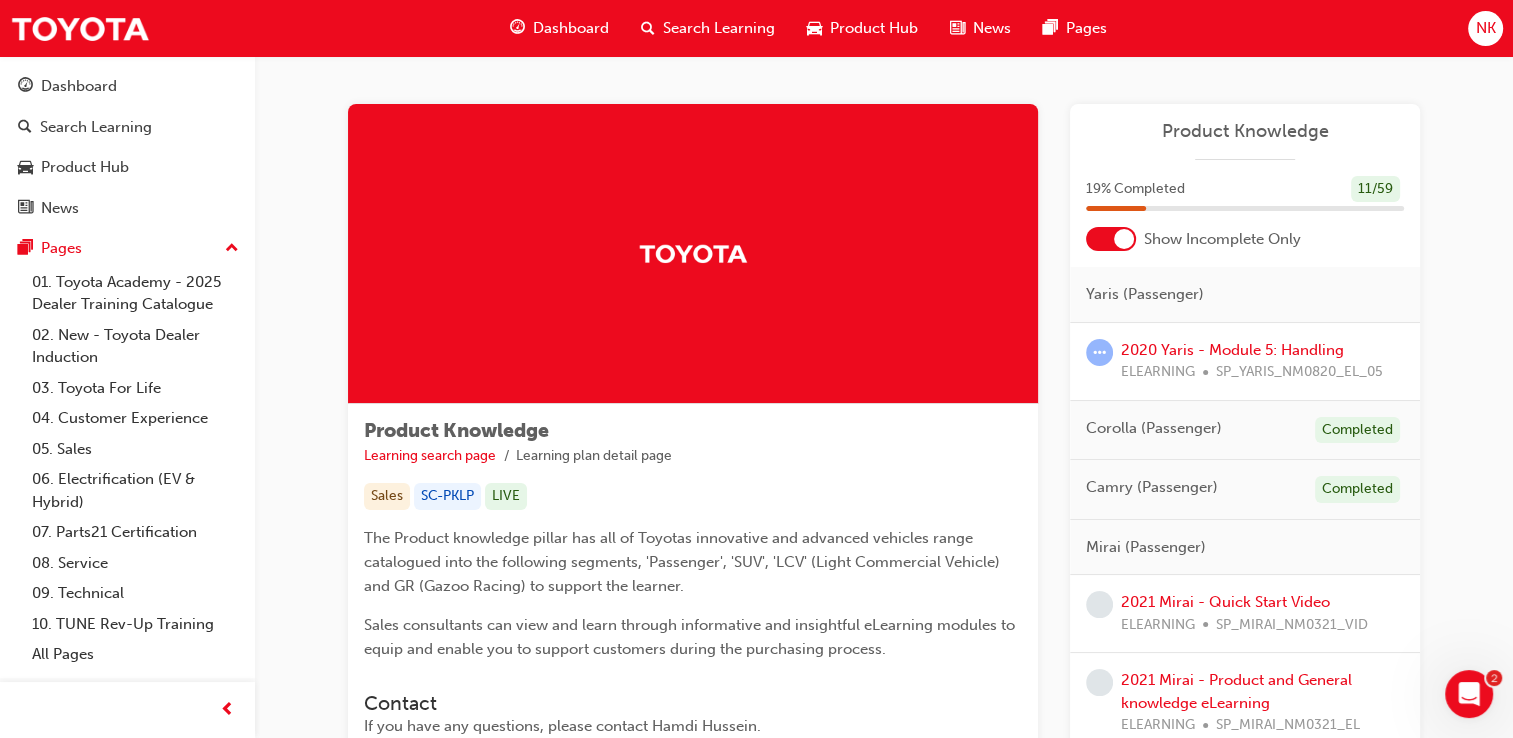 drag, startPoint x: 650, startPoint y: 202, endPoint x: 684, endPoint y: 254, distance: 62.1289 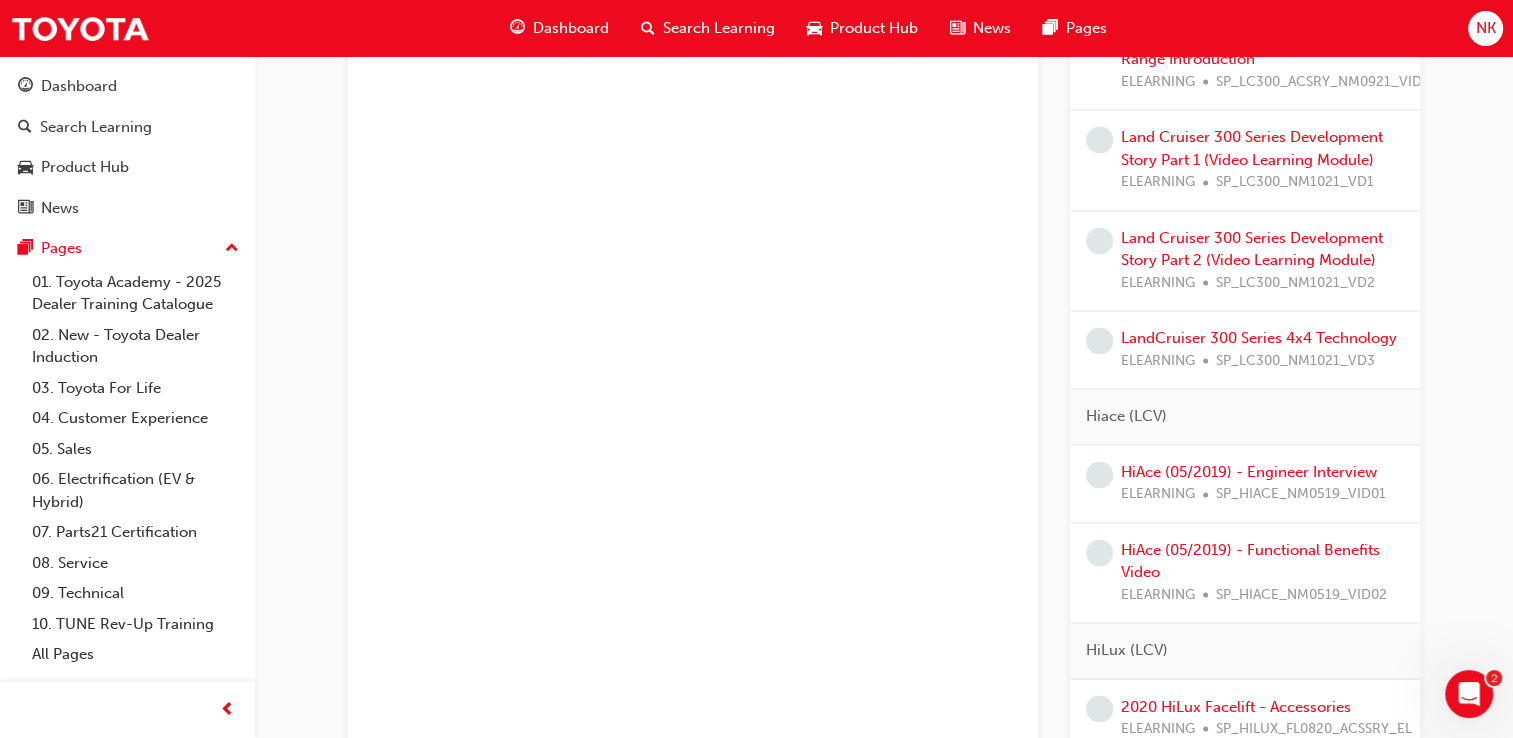 scroll, scrollTop: 3092, scrollLeft: 0, axis: vertical 